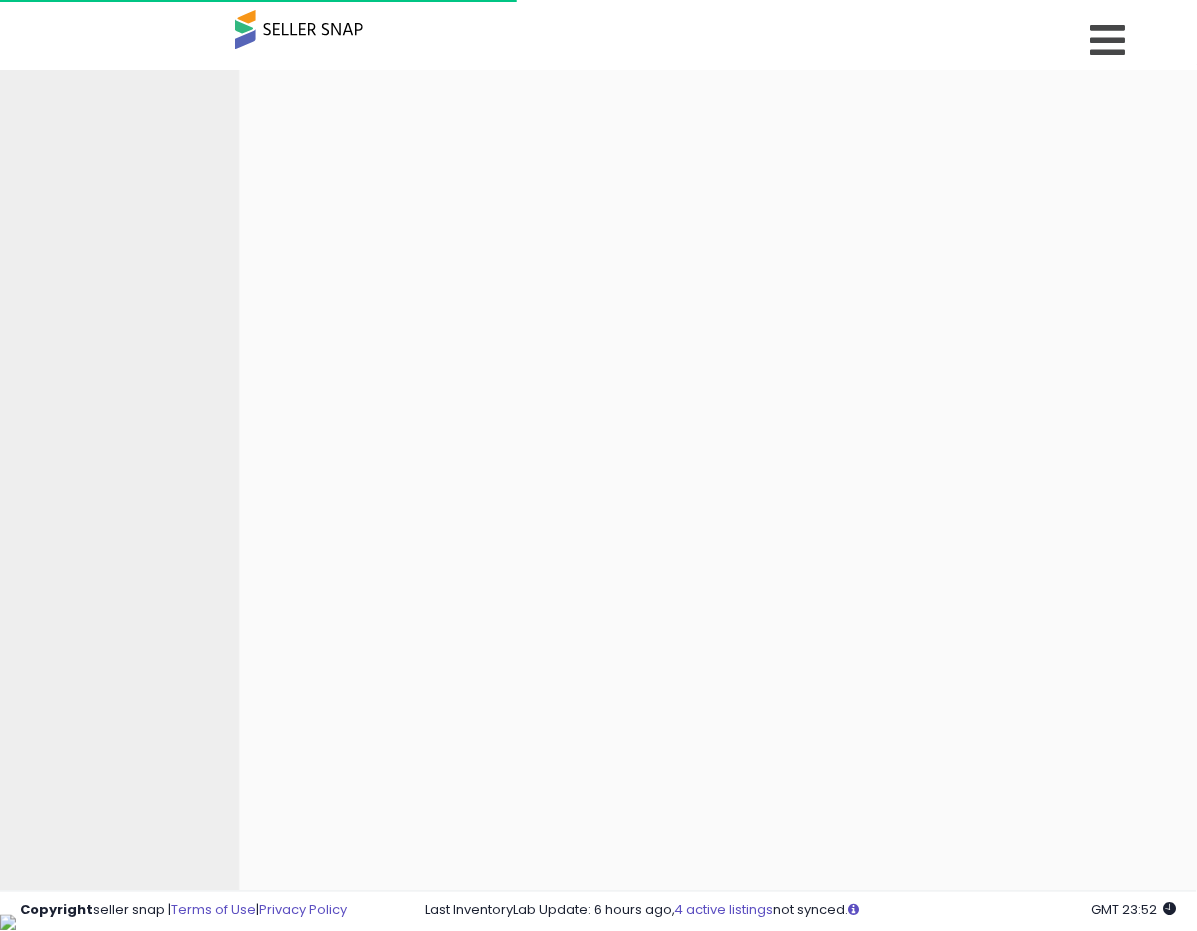 scroll, scrollTop: 0, scrollLeft: 0, axis: both 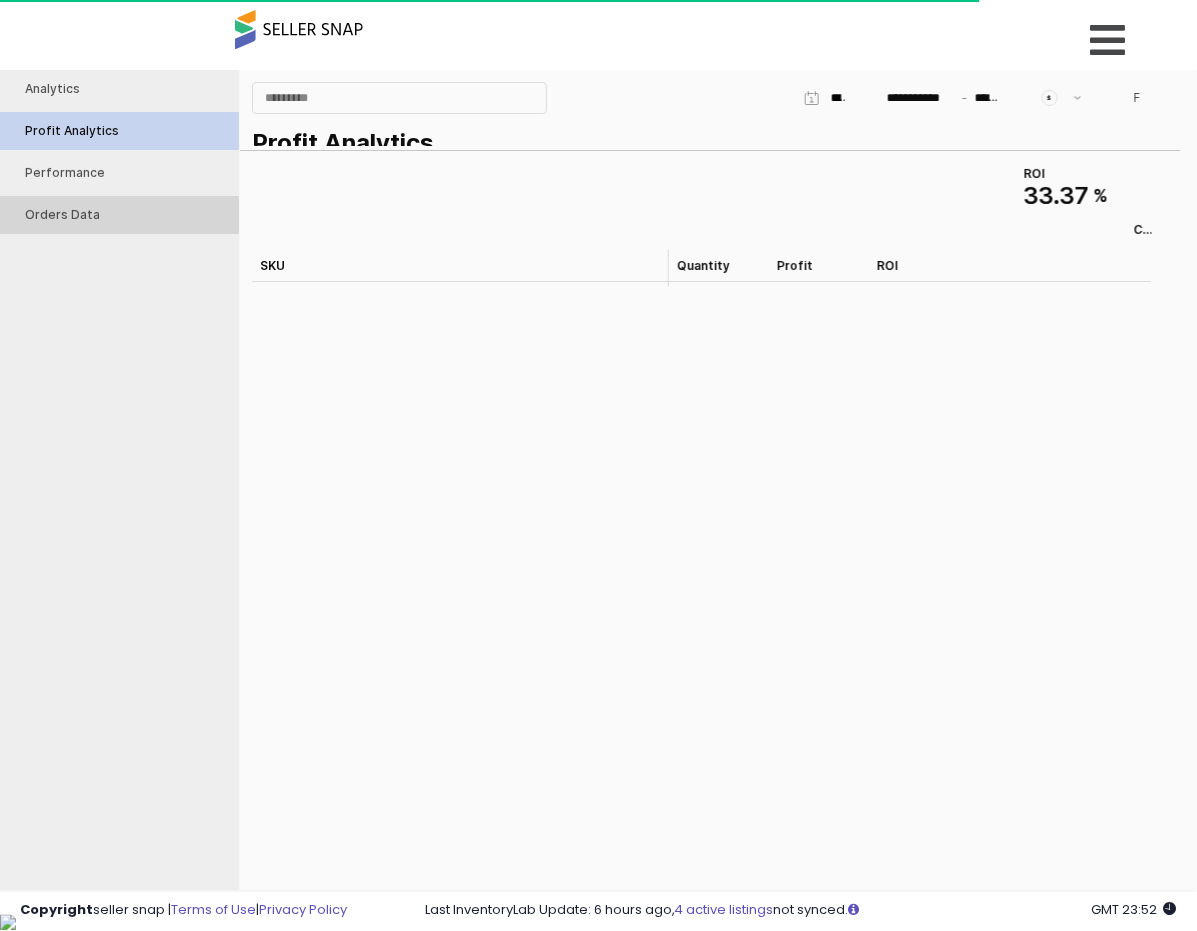 click on "Orders Data" at bounding box center [129, 214] 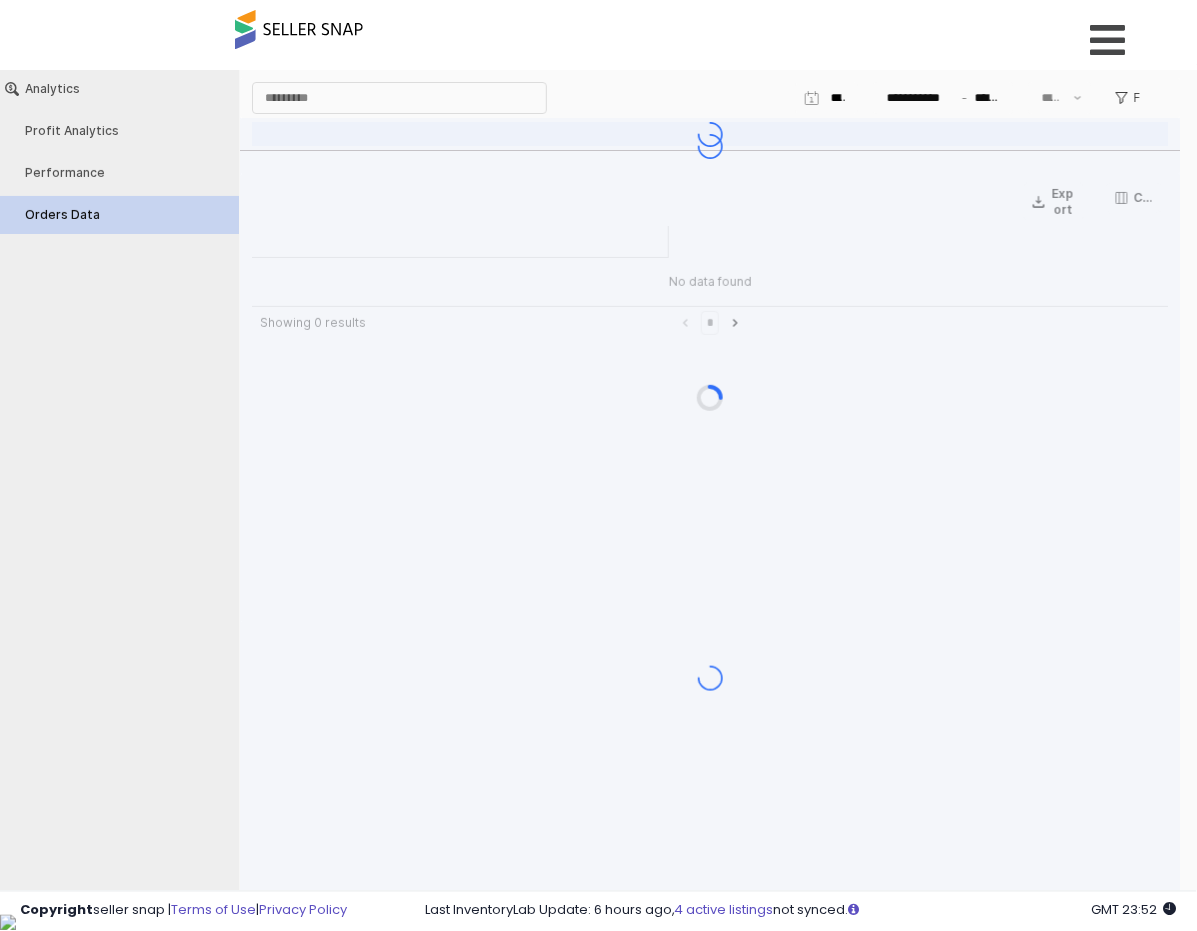 type on "***" 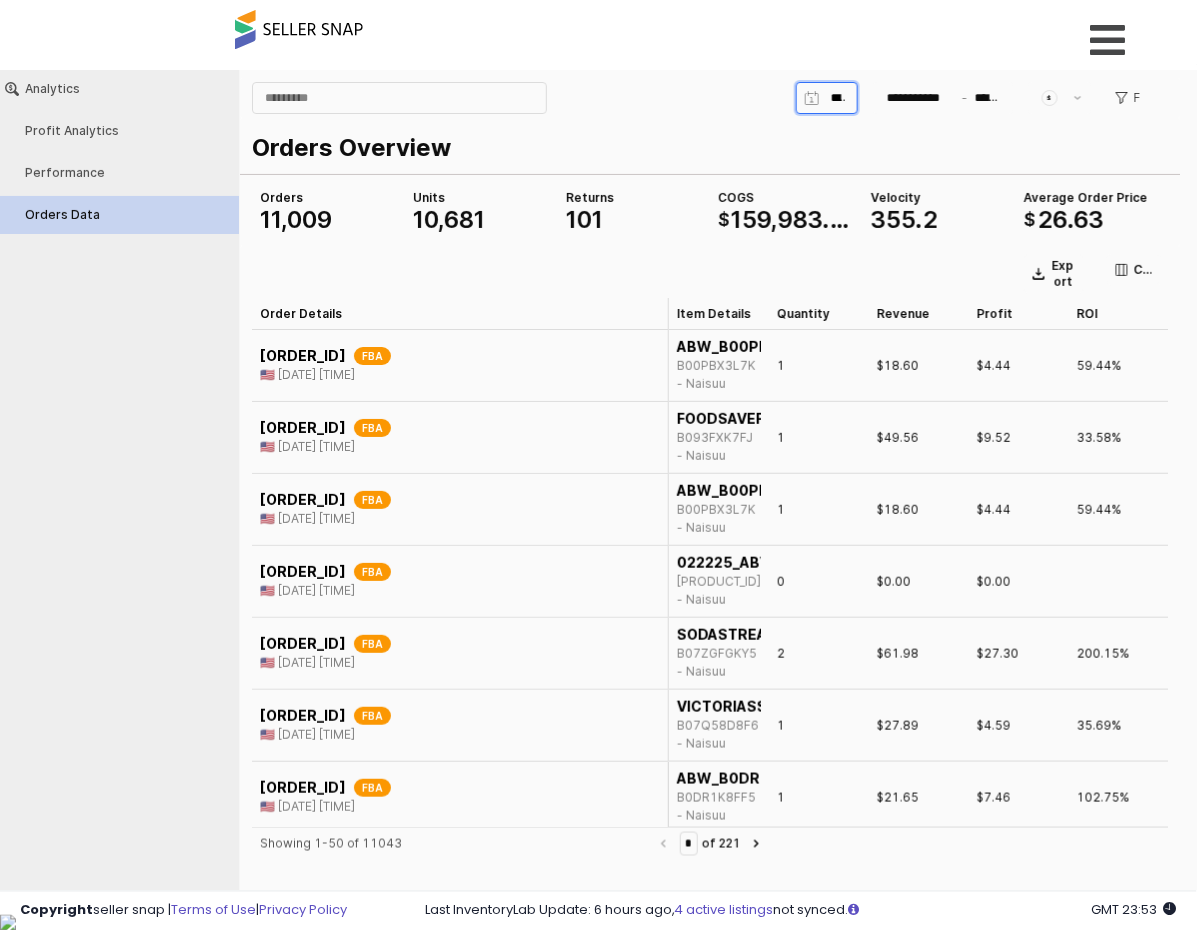 click at bounding box center (838, 97) 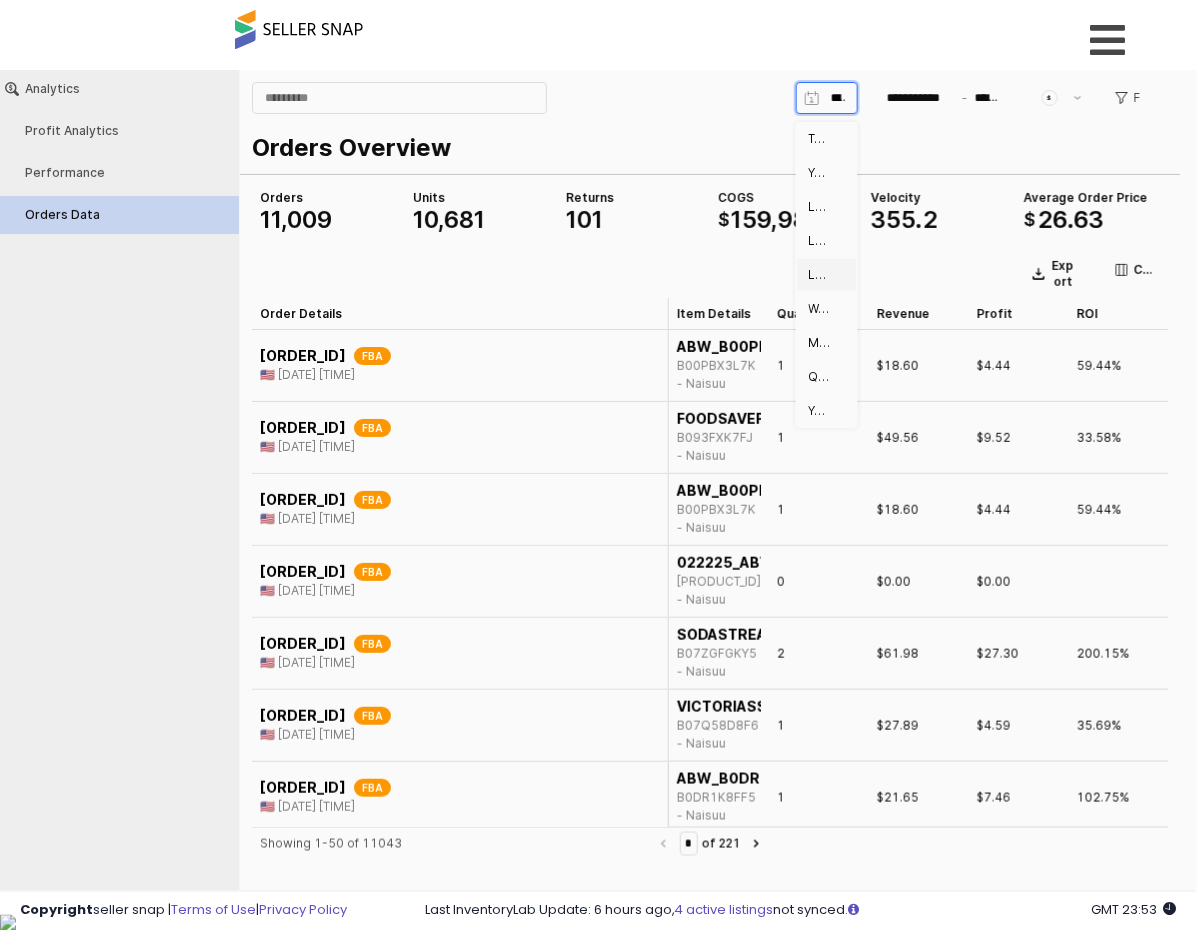 click on "Last 30 days" at bounding box center (821, 274) 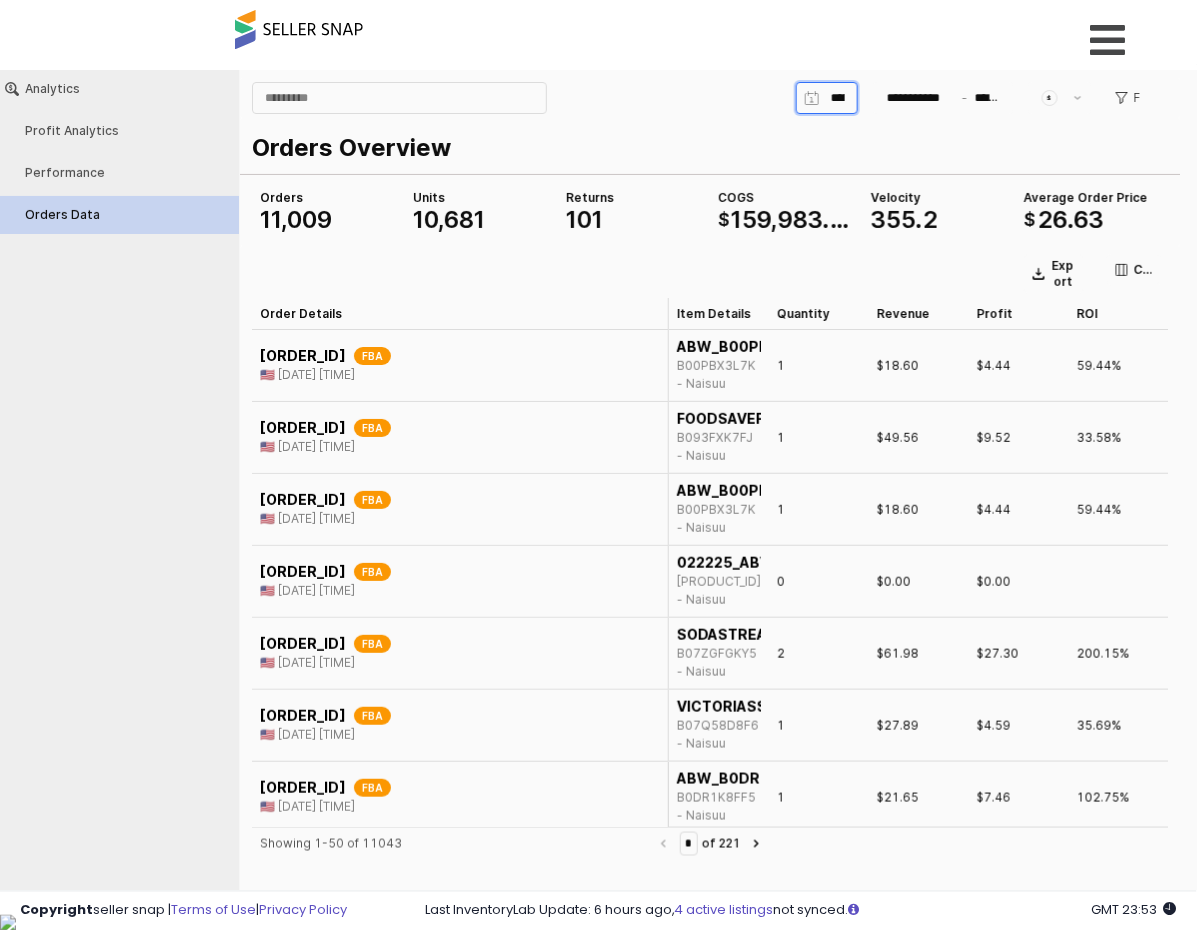 type on "**********" 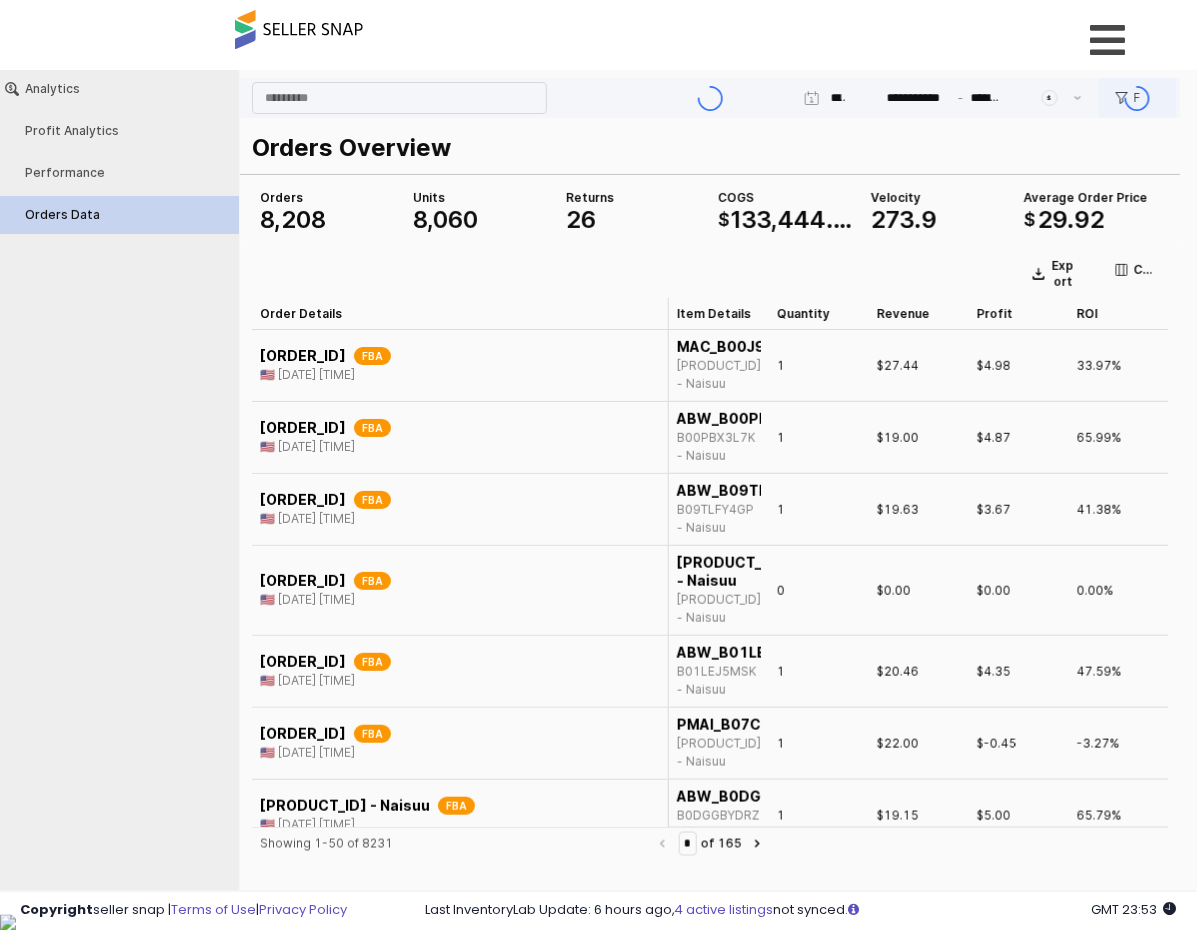 click at bounding box center (710, 97) 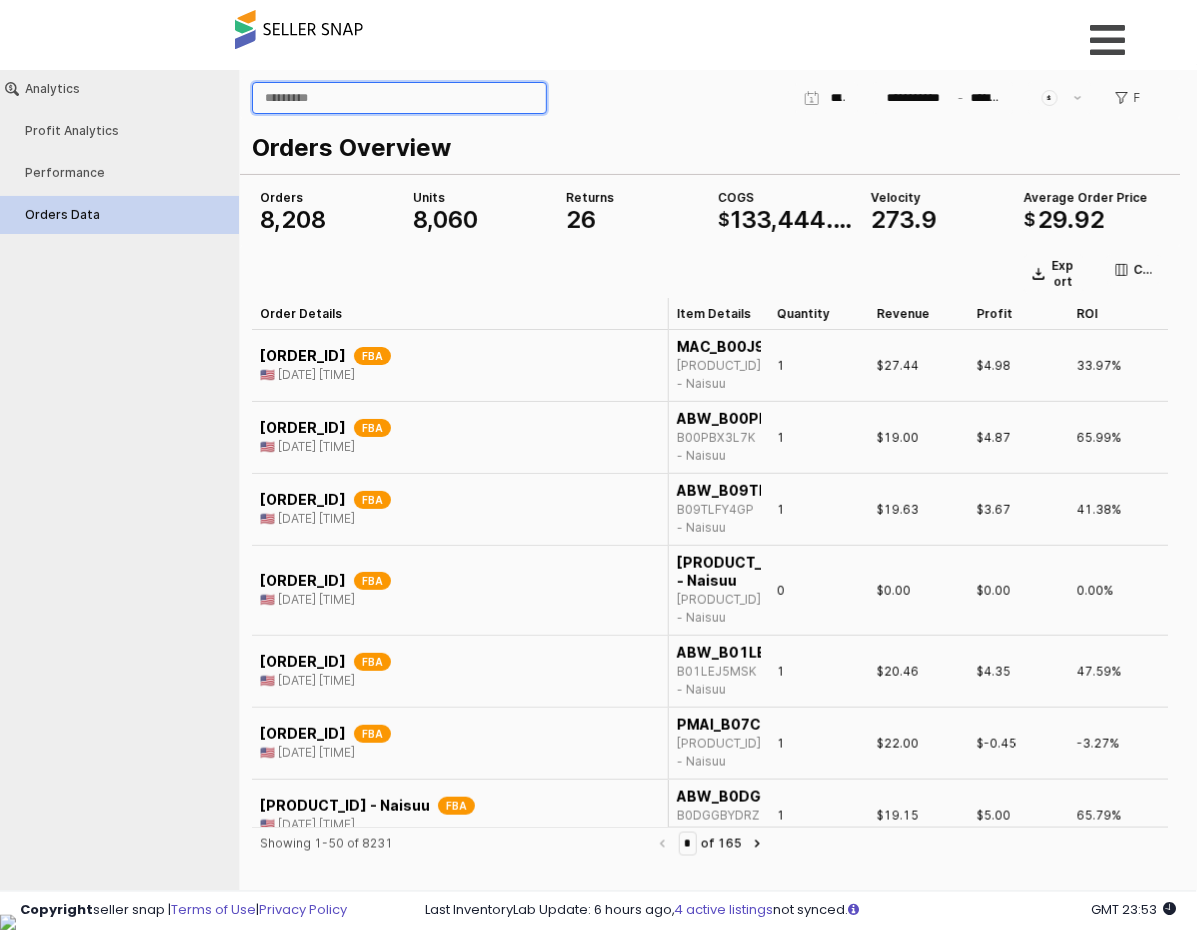 click at bounding box center (399, 97) 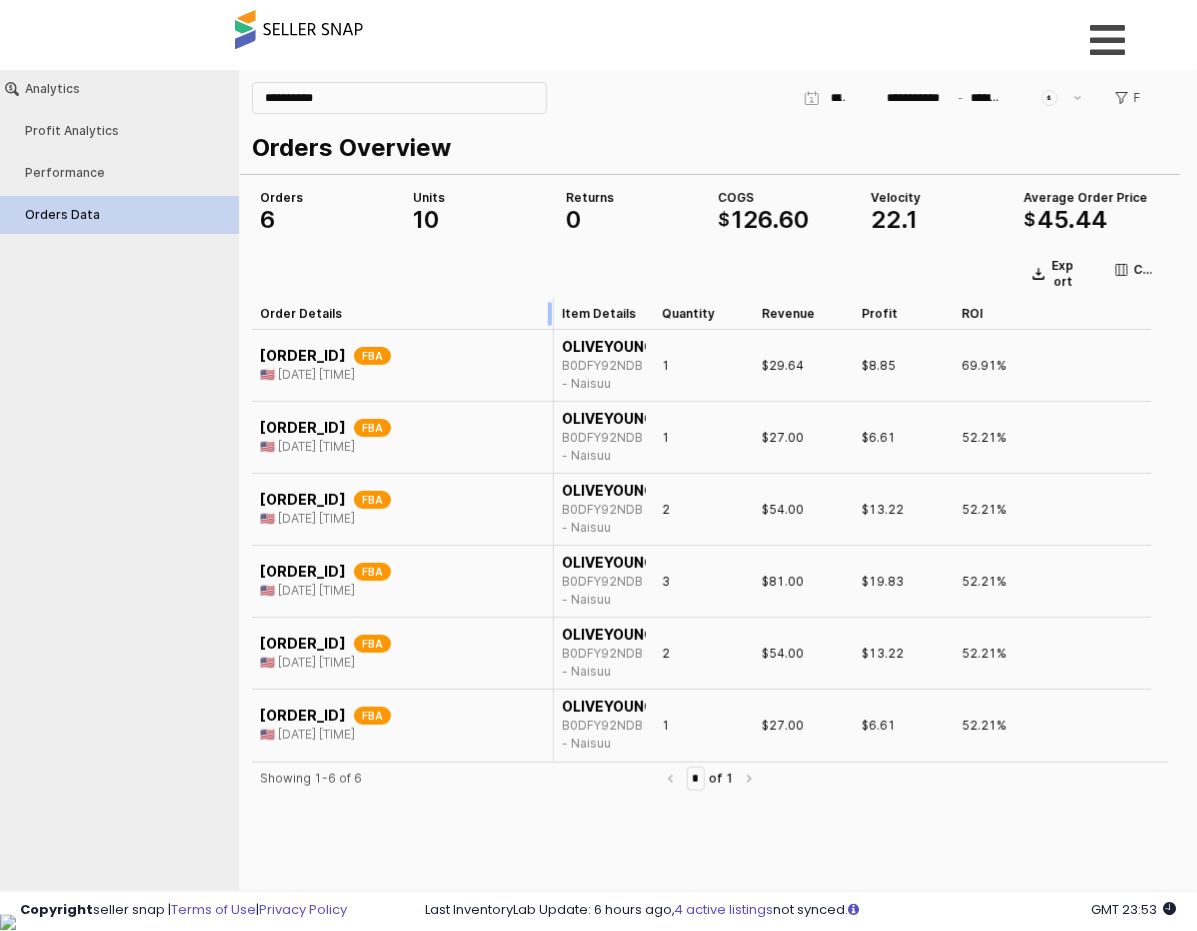 drag, startPoint x: 667, startPoint y: 311, endPoint x: 552, endPoint y: 307, distance: 115.06954 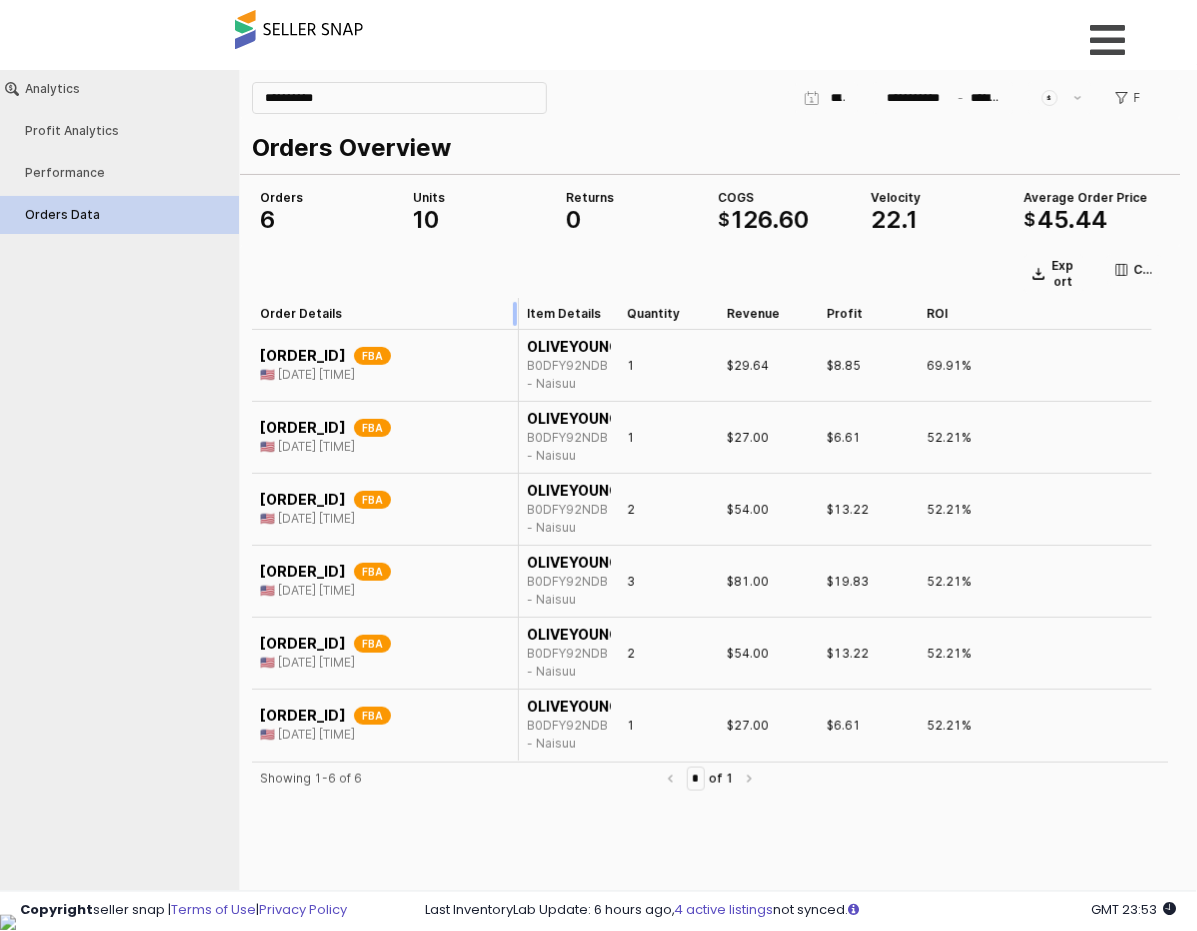 drag, startPoint x: 550, startPoint y: 307, endPoint x: 515, endPoint y: 311, distance: 35.22783 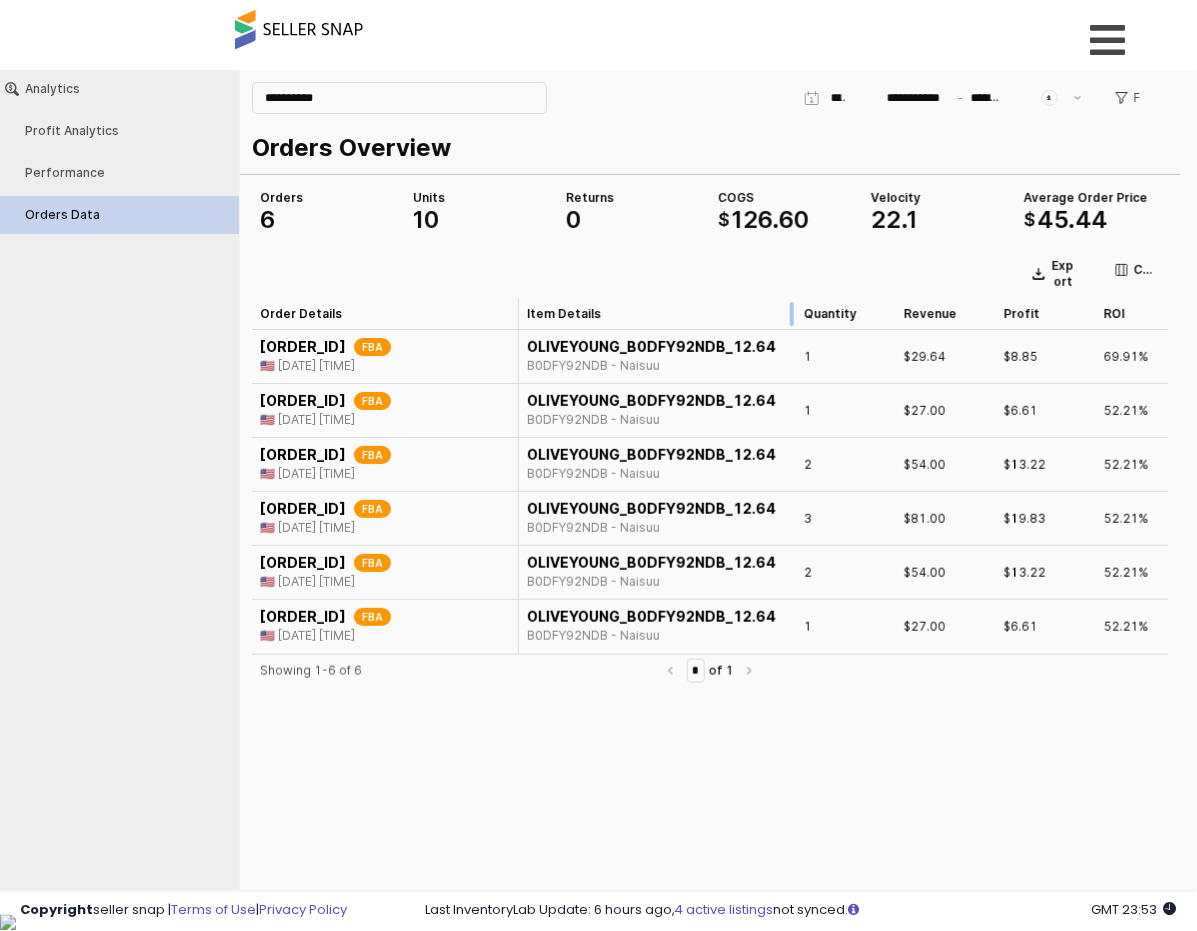 drag, startPoint x: 618, startPoint y: 316, endPoint x: 791, endPoint y: 316, distance: 173 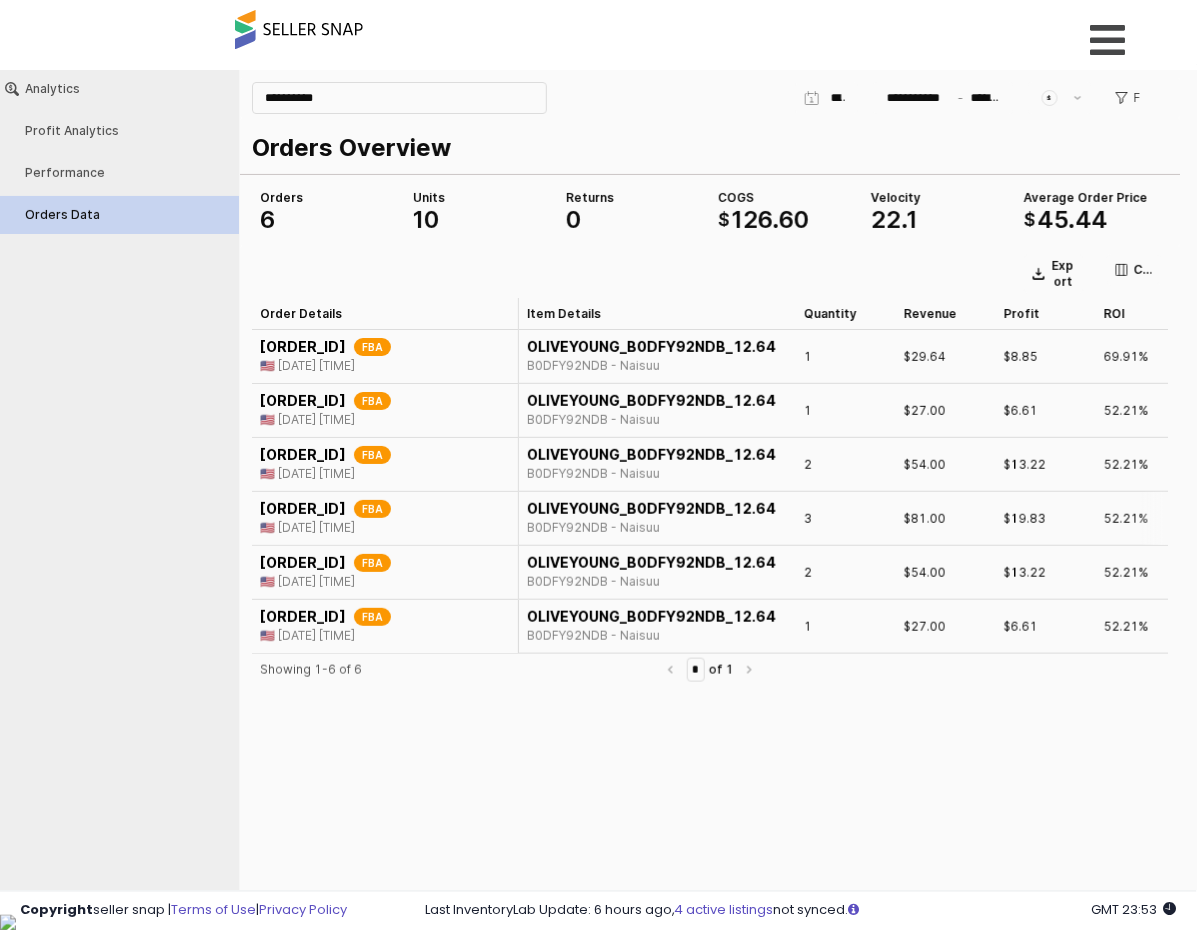 scroll, scrollTop: 0, scrollLeft: 0, axis: both 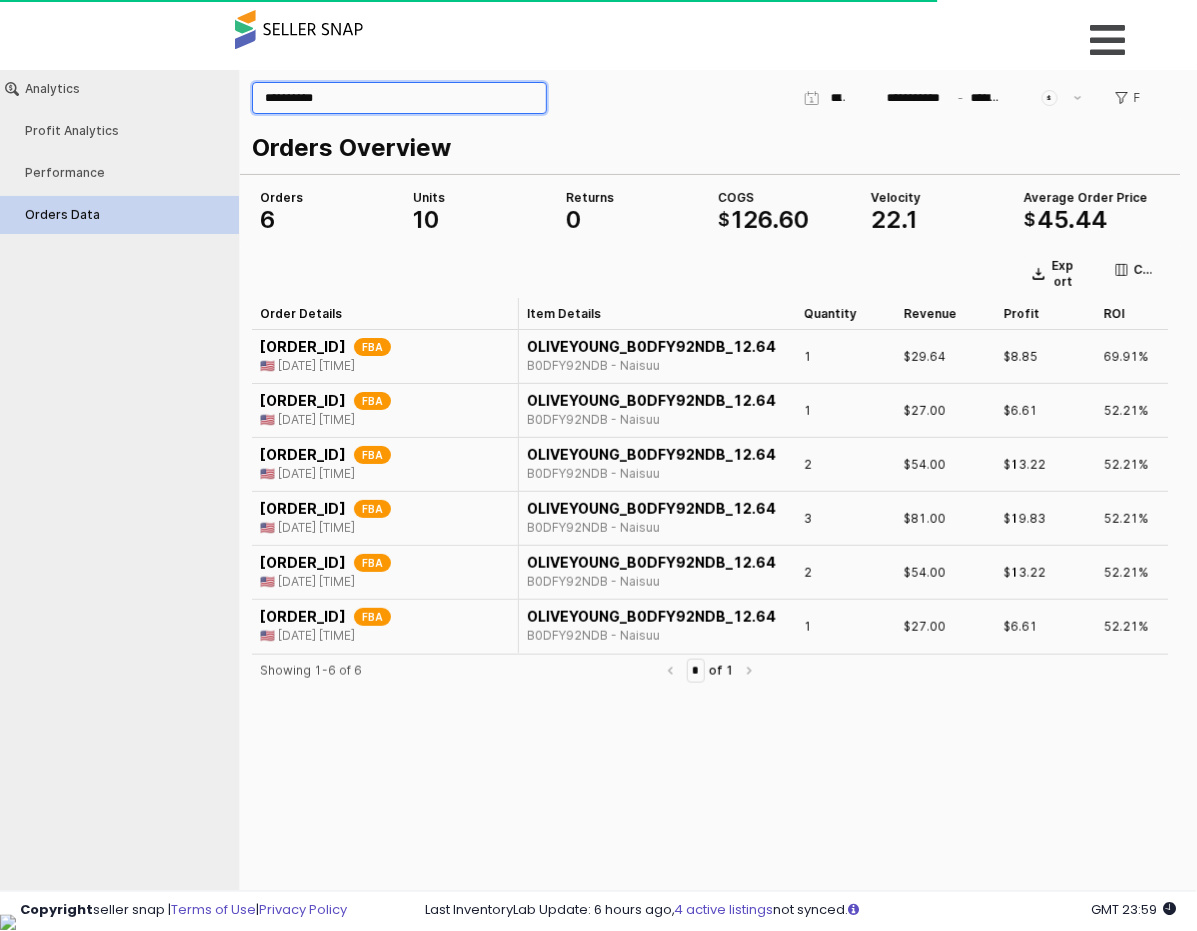click on "**********" at bounding box center [399, 97] 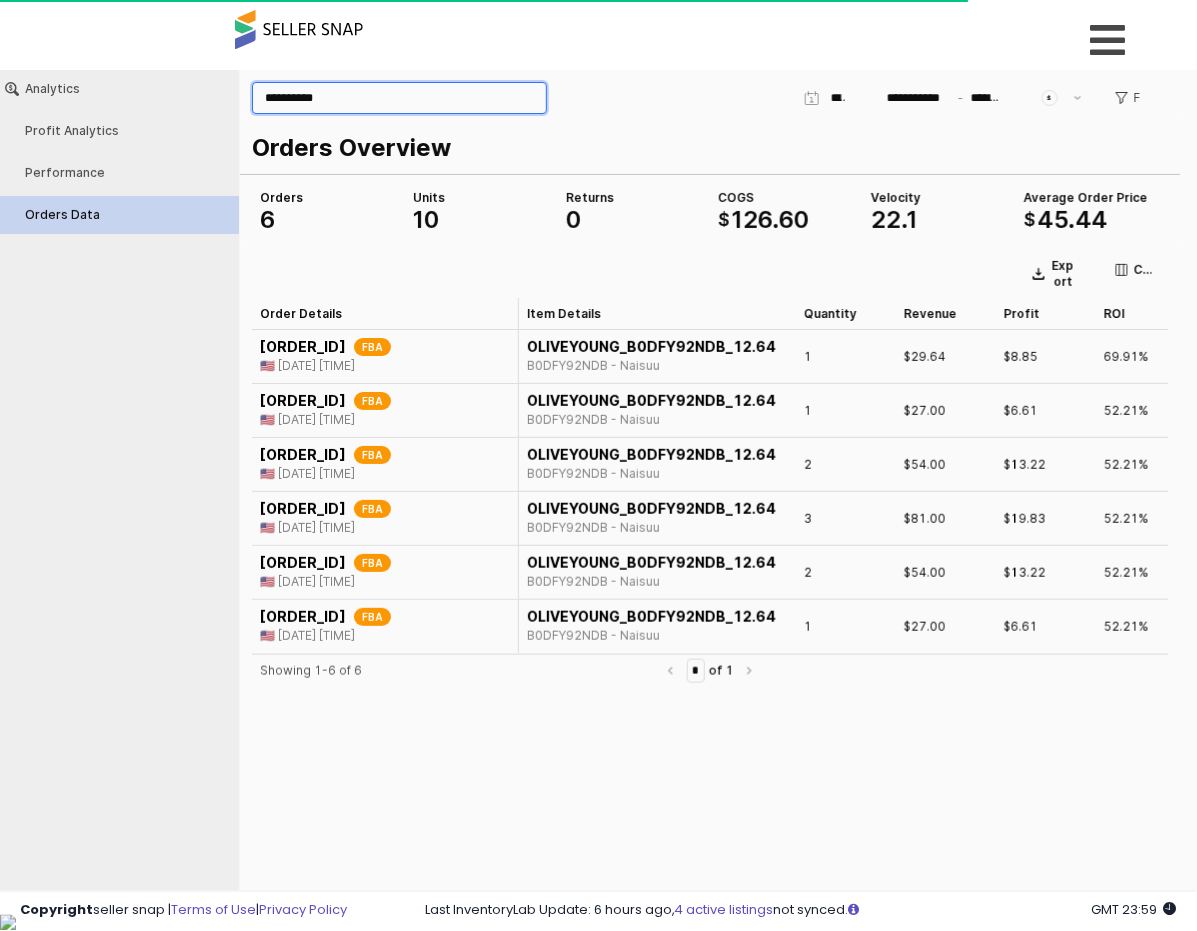 click on "**********" at bounding box center [399, 97] 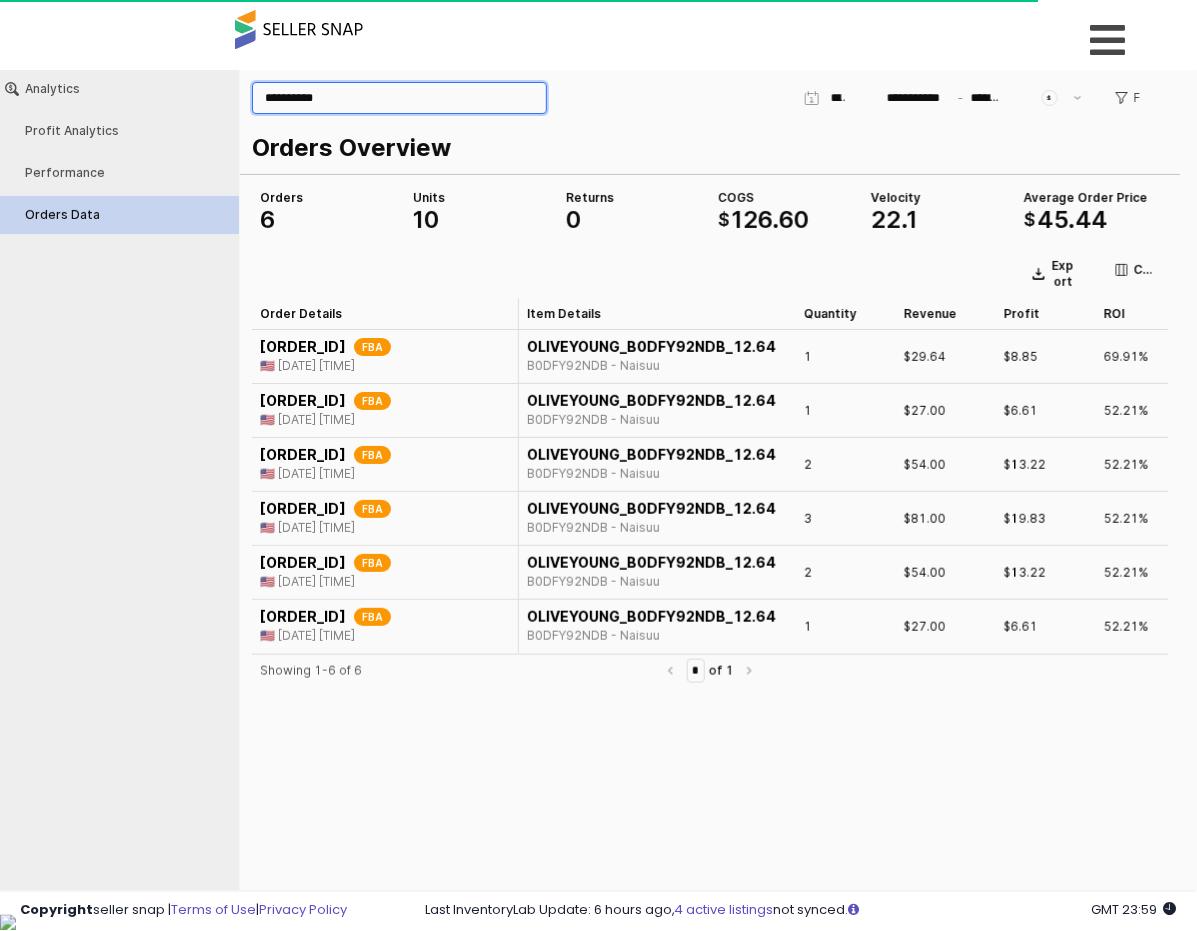 paste 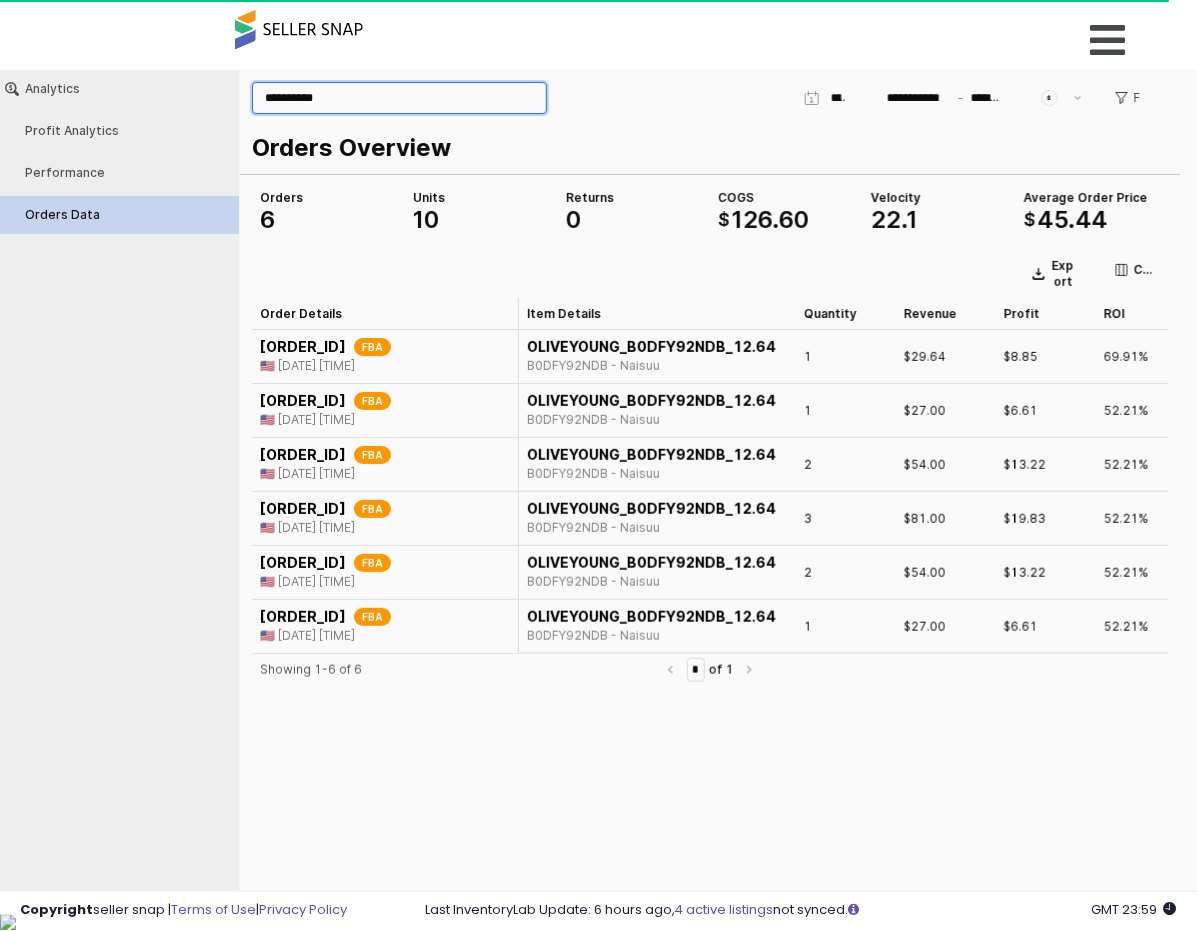 type on "**********" 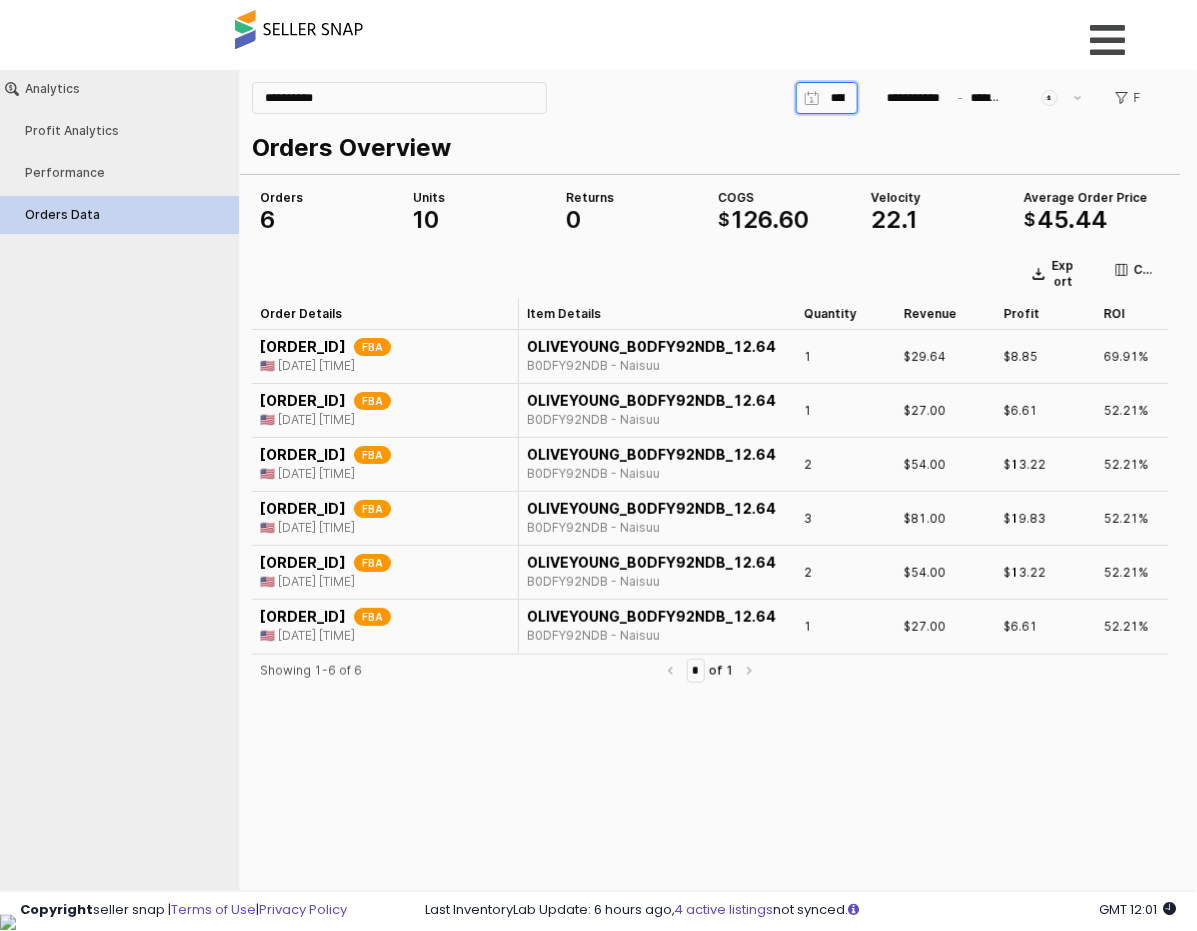 click on "**********" at bounding box center (870, 97) 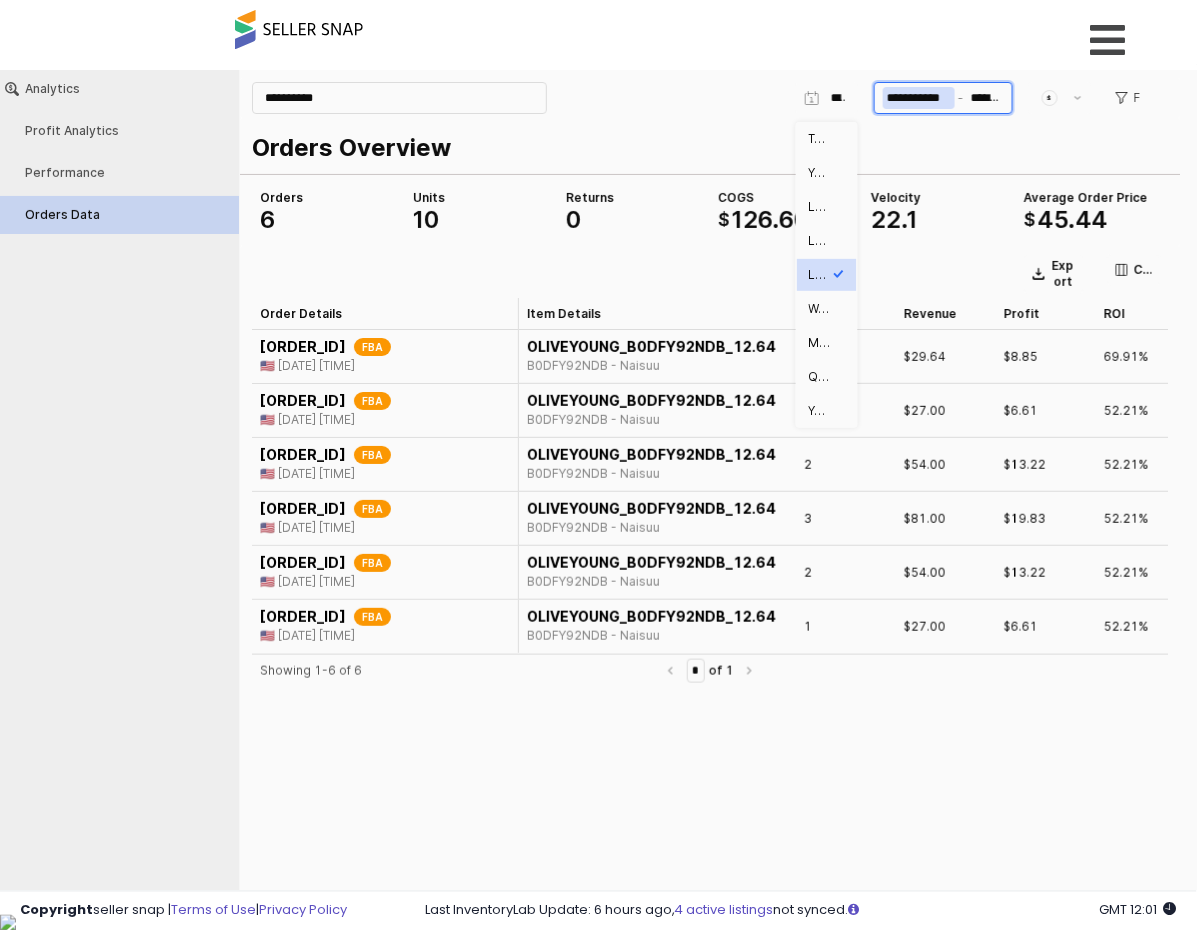 click on "**********" at bounding box center (919, 97) 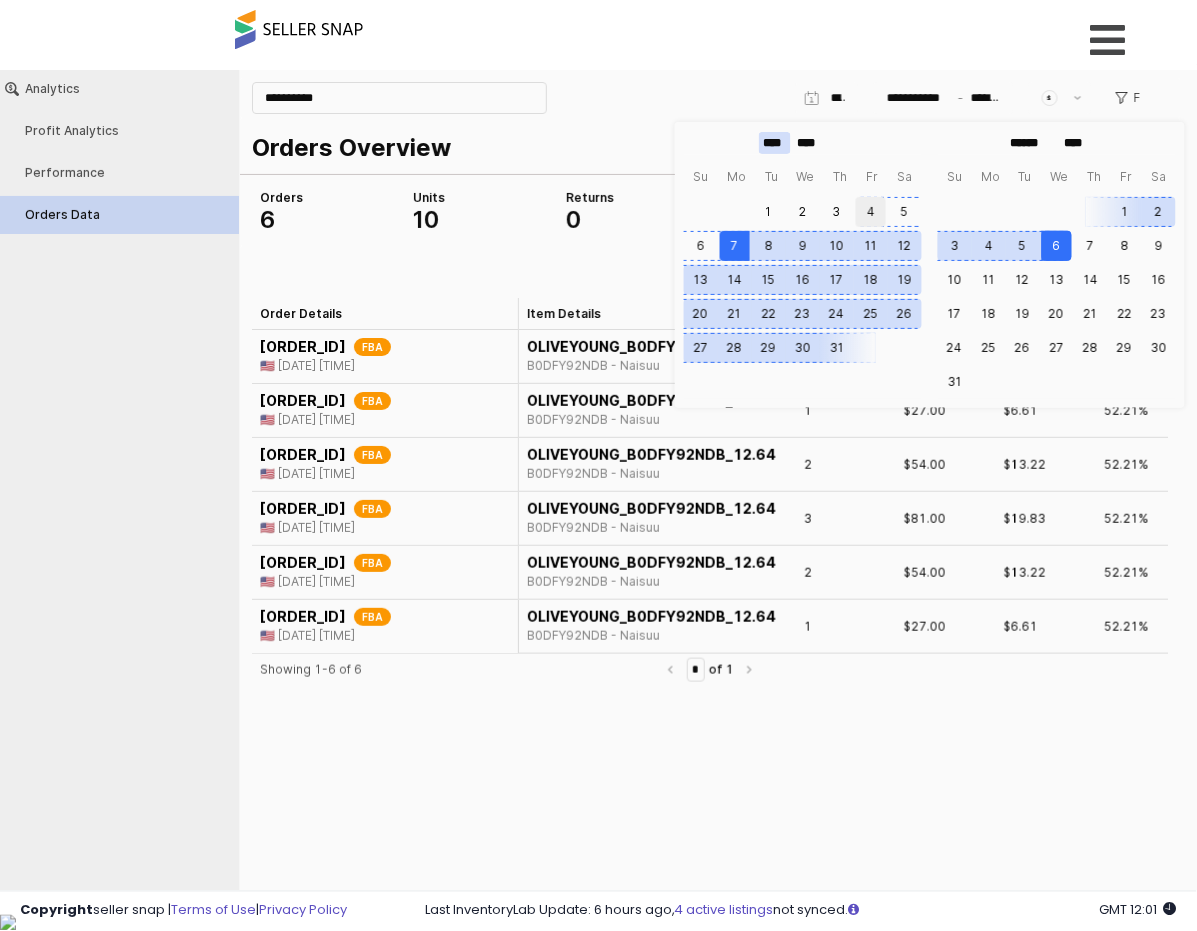 click on "****" at bounding box center (775, 142) 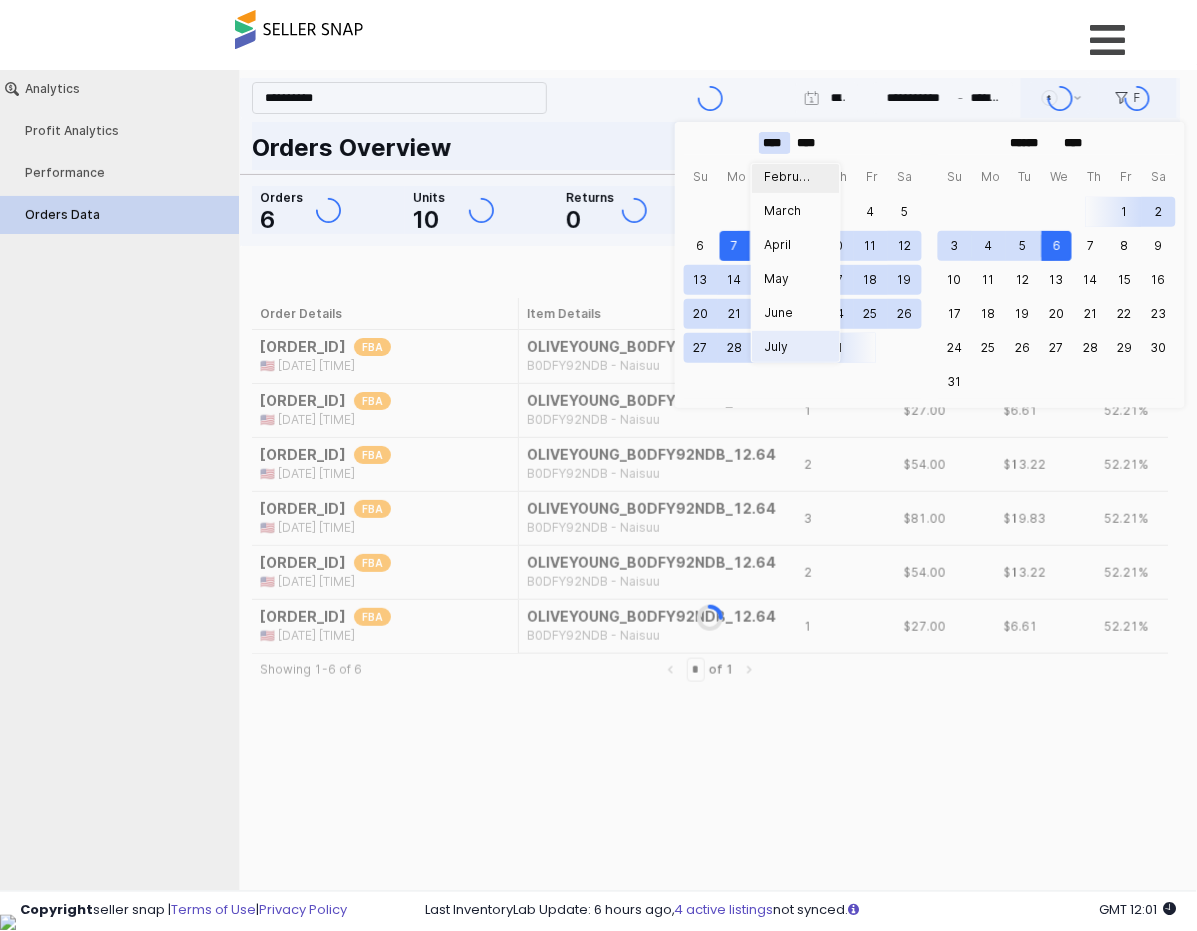 scroll, scrollTop: 34, scrollLeft: 0, axis: vertical 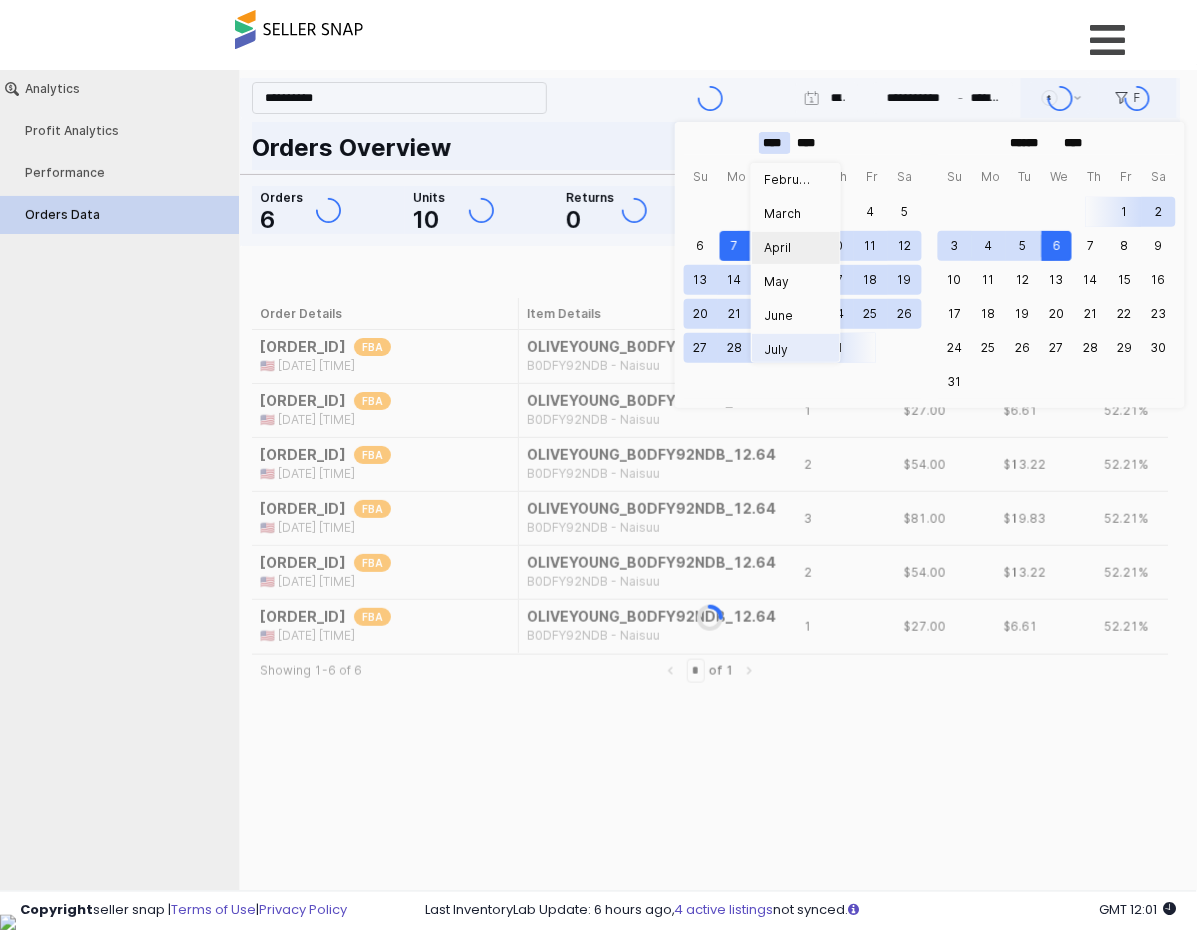 click on "April" at bounding box center [790, 247] 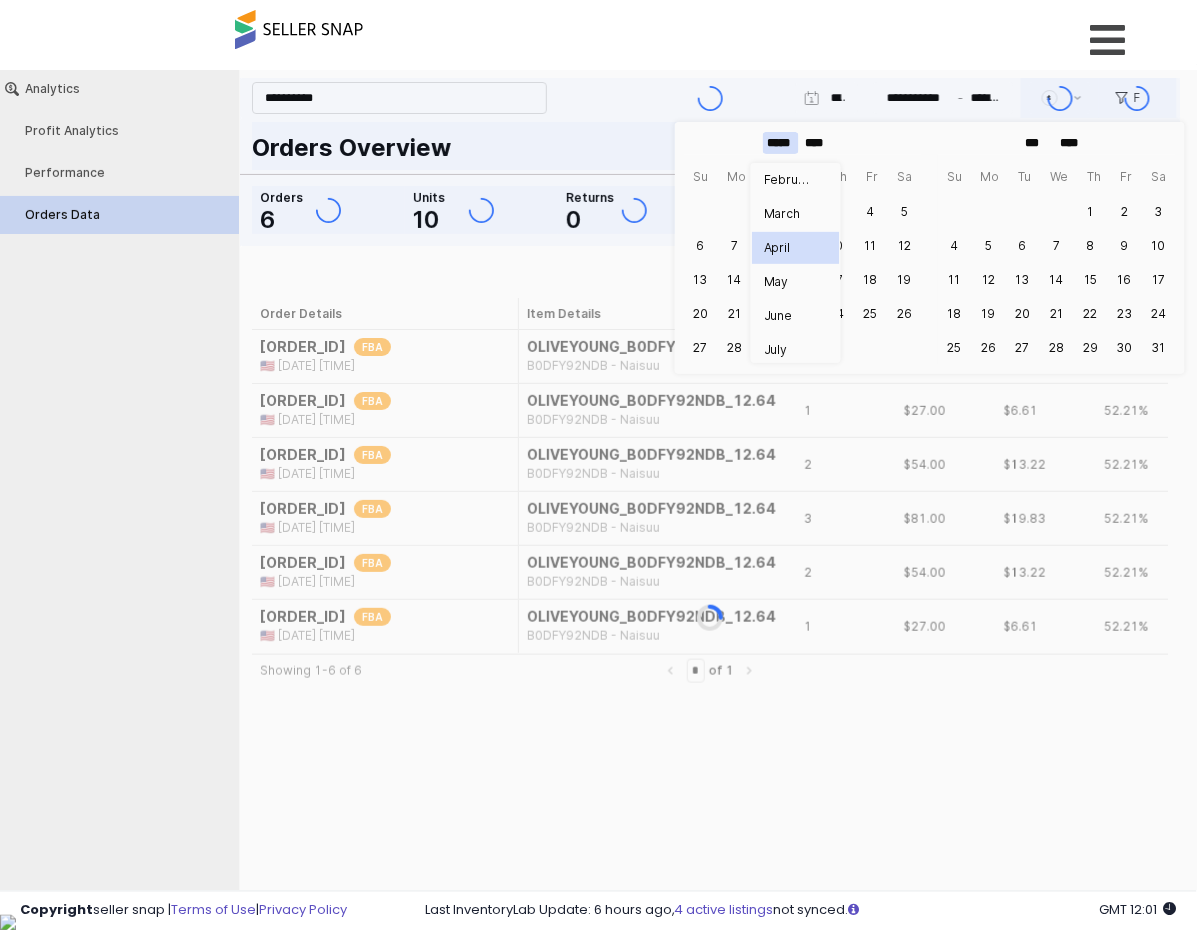 type on "*****" 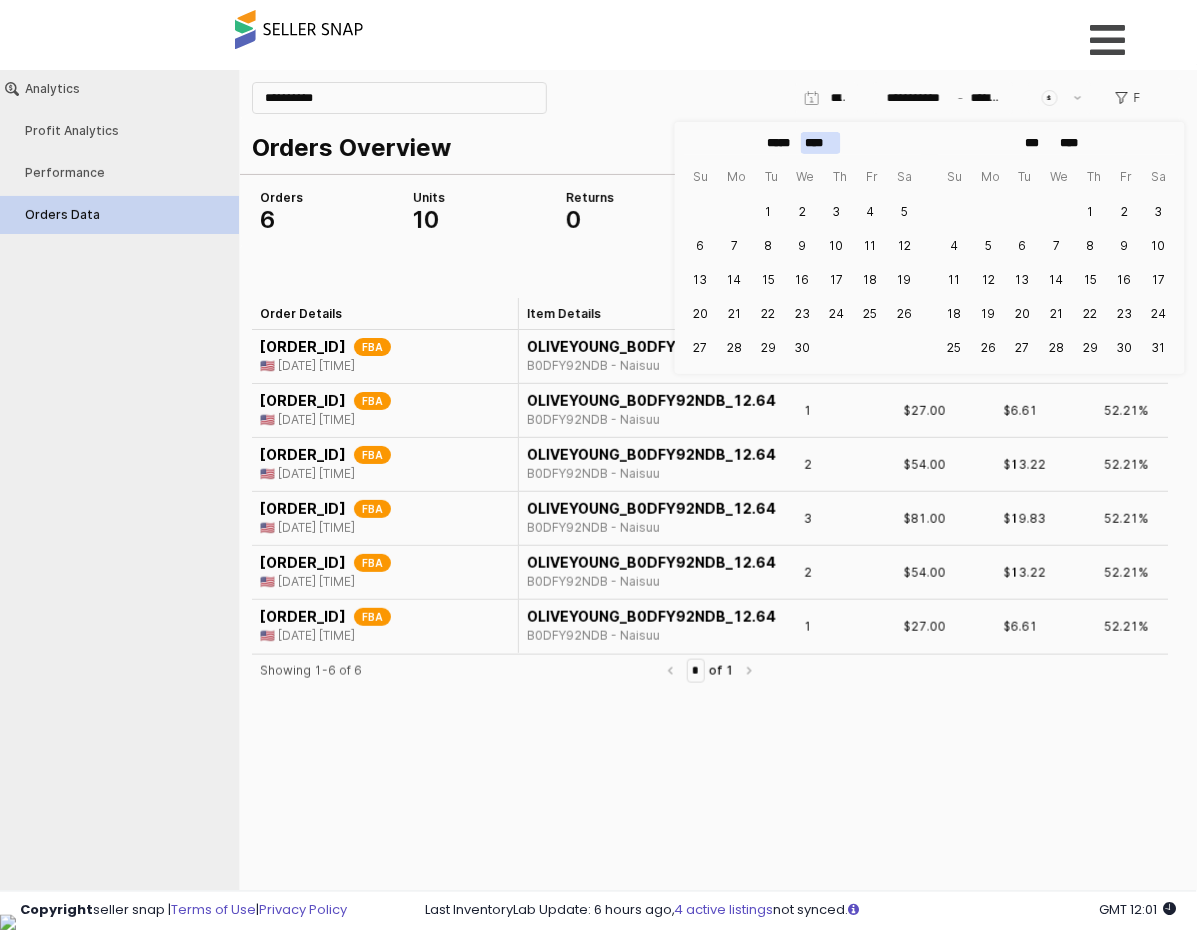 click on "****" at bounding box center (821, 142) 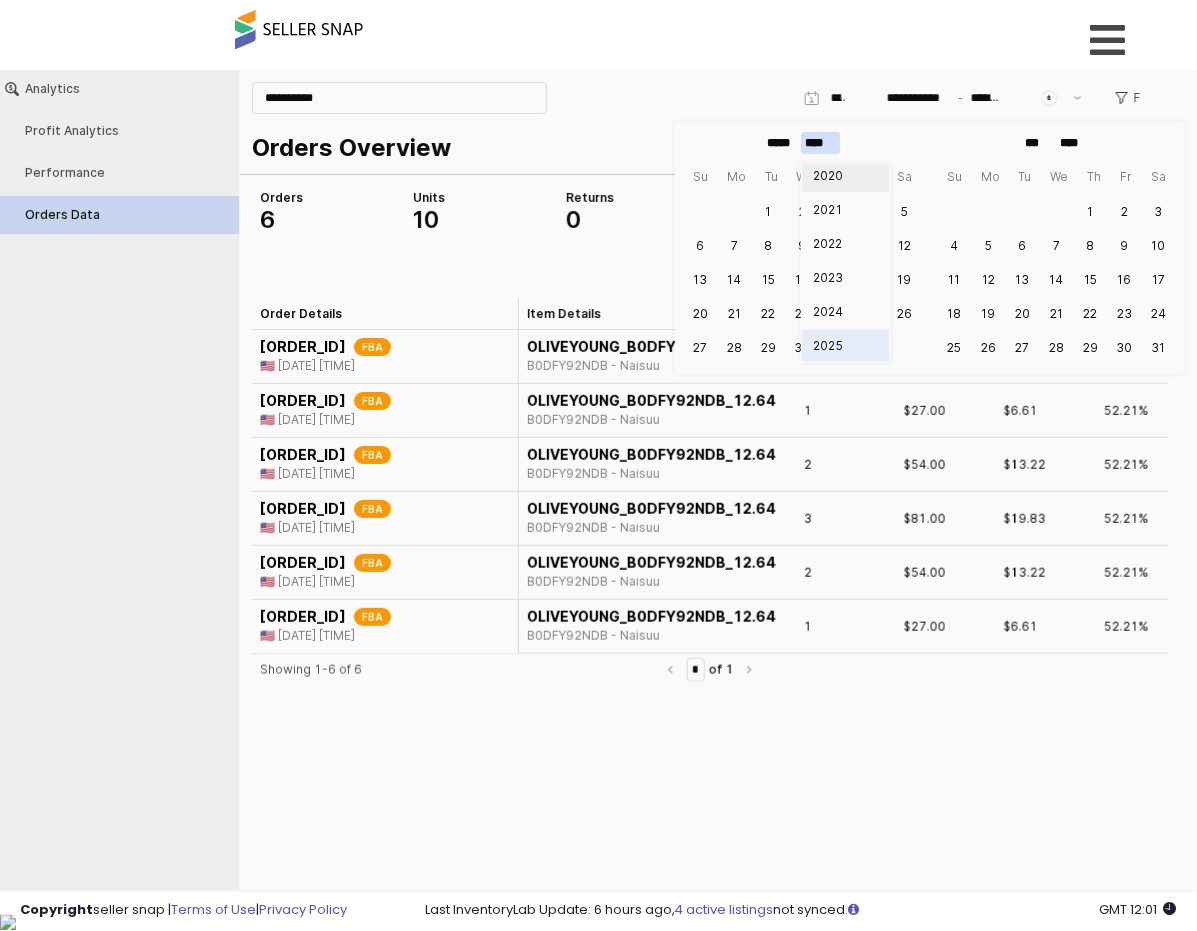 scroll, scrollTop: 1530, scrollLeft: 0, axis: vertical 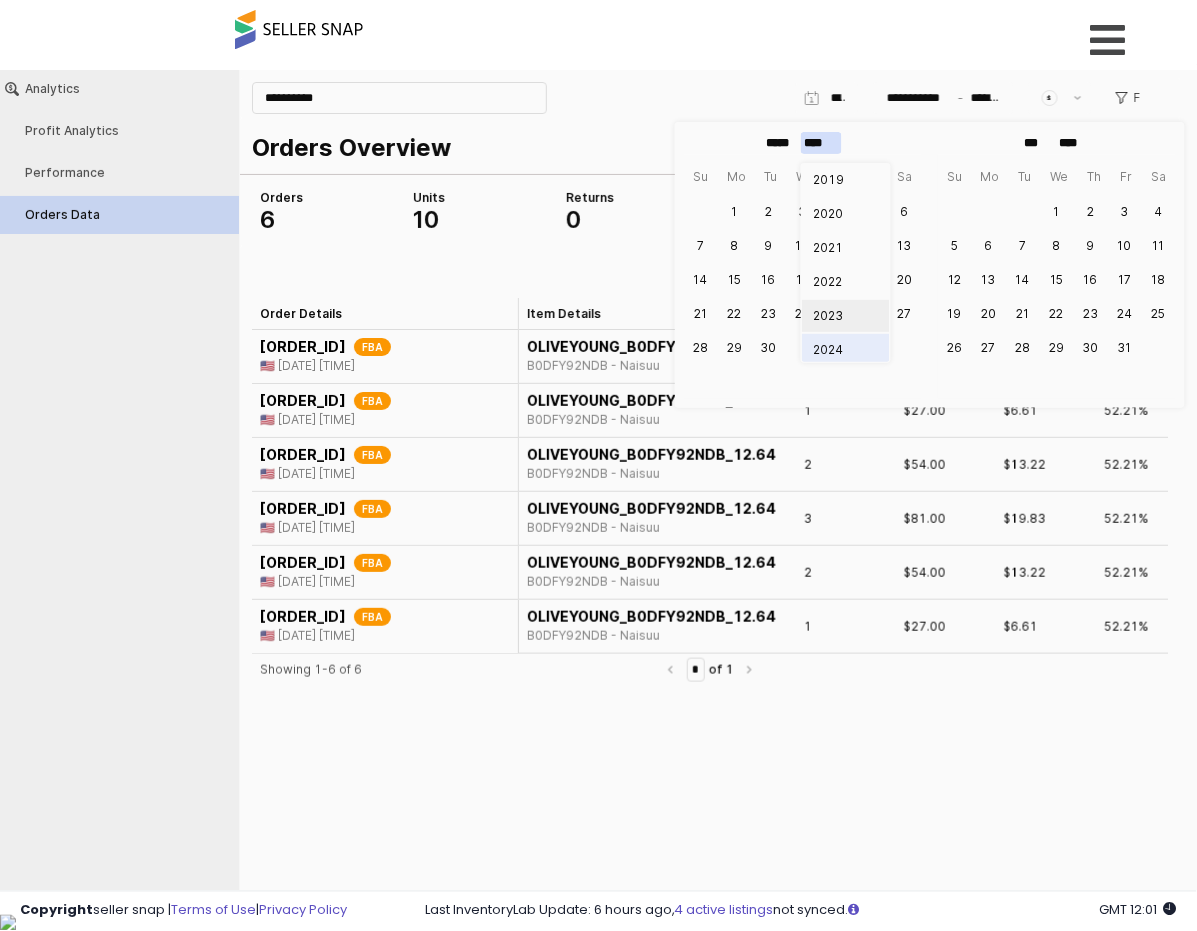 type on "****" 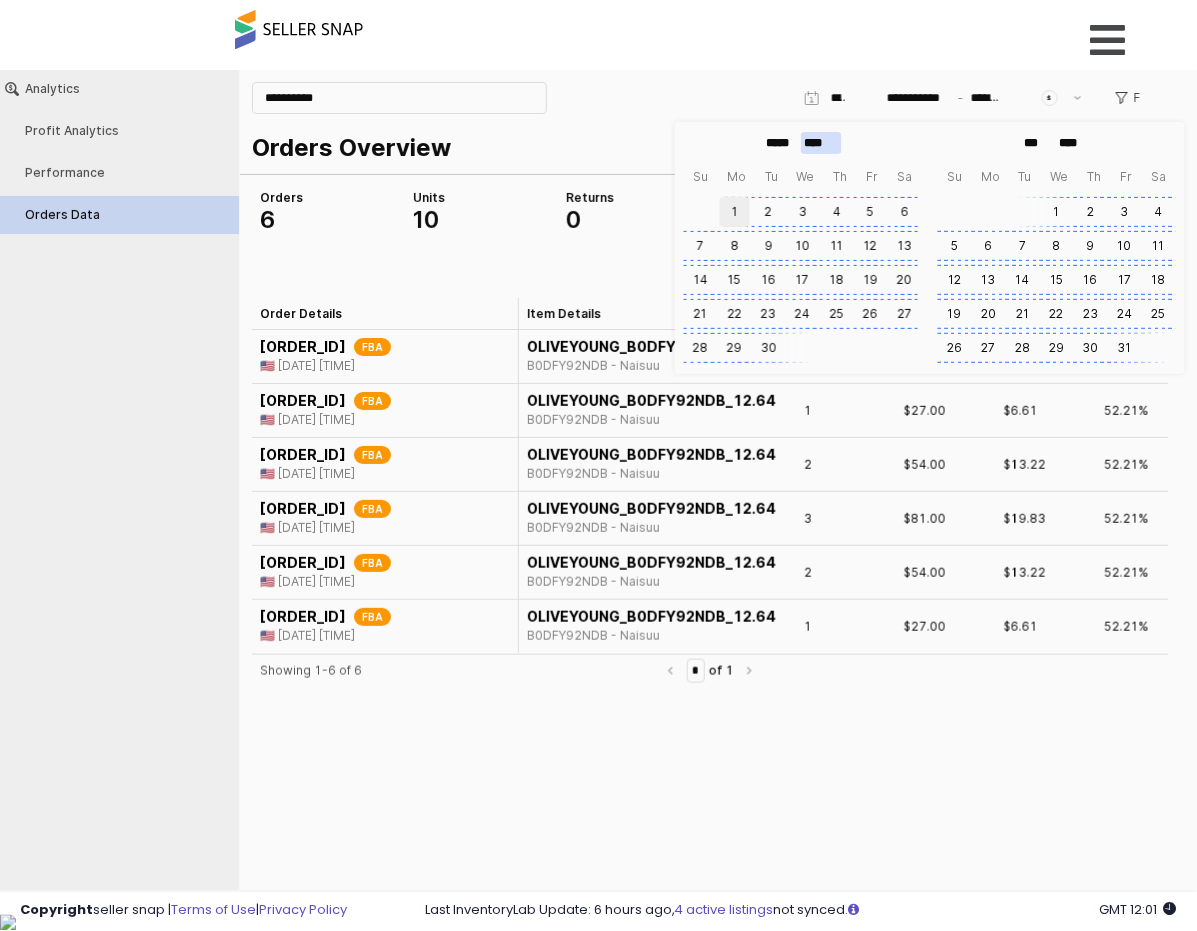 click on "1" at bounding box center [735, 211] 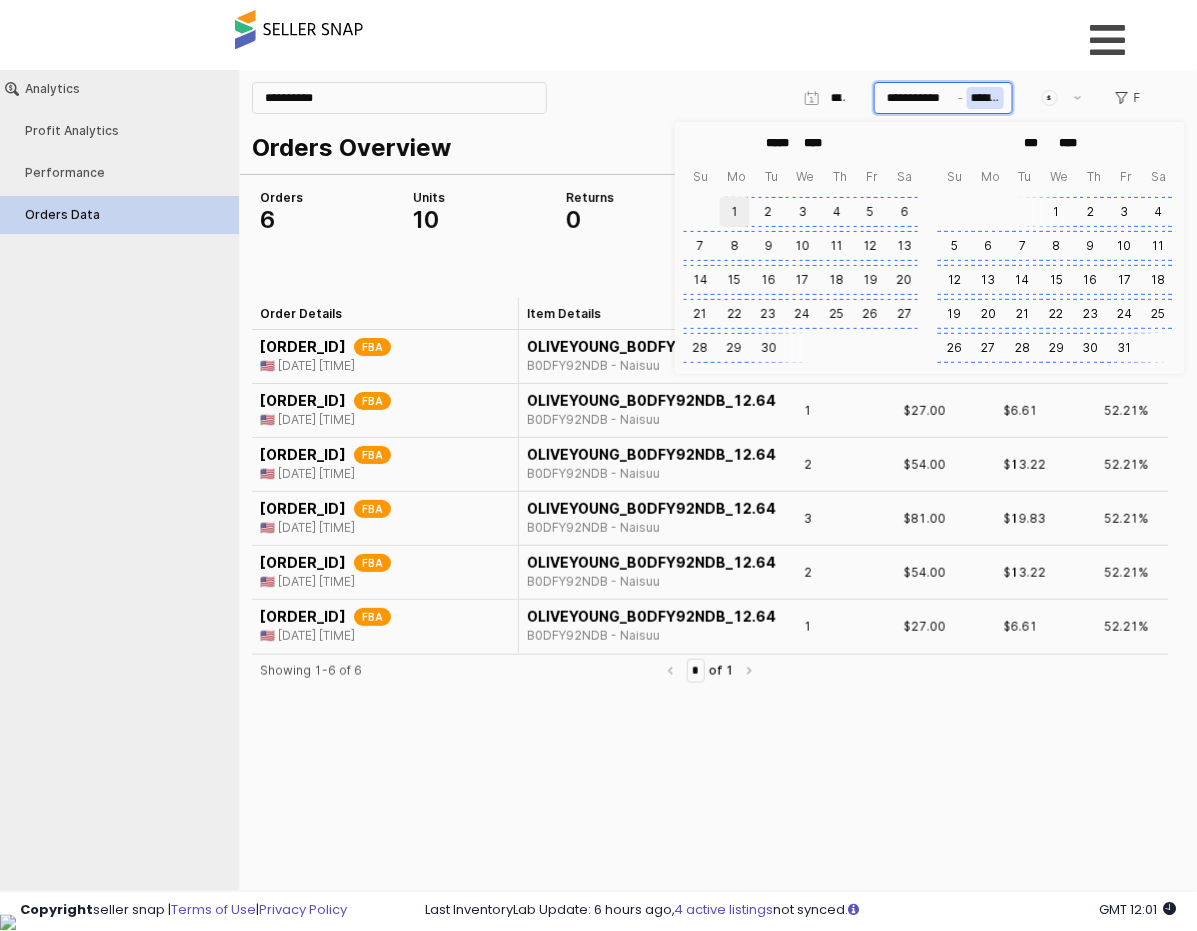 type on "**********" 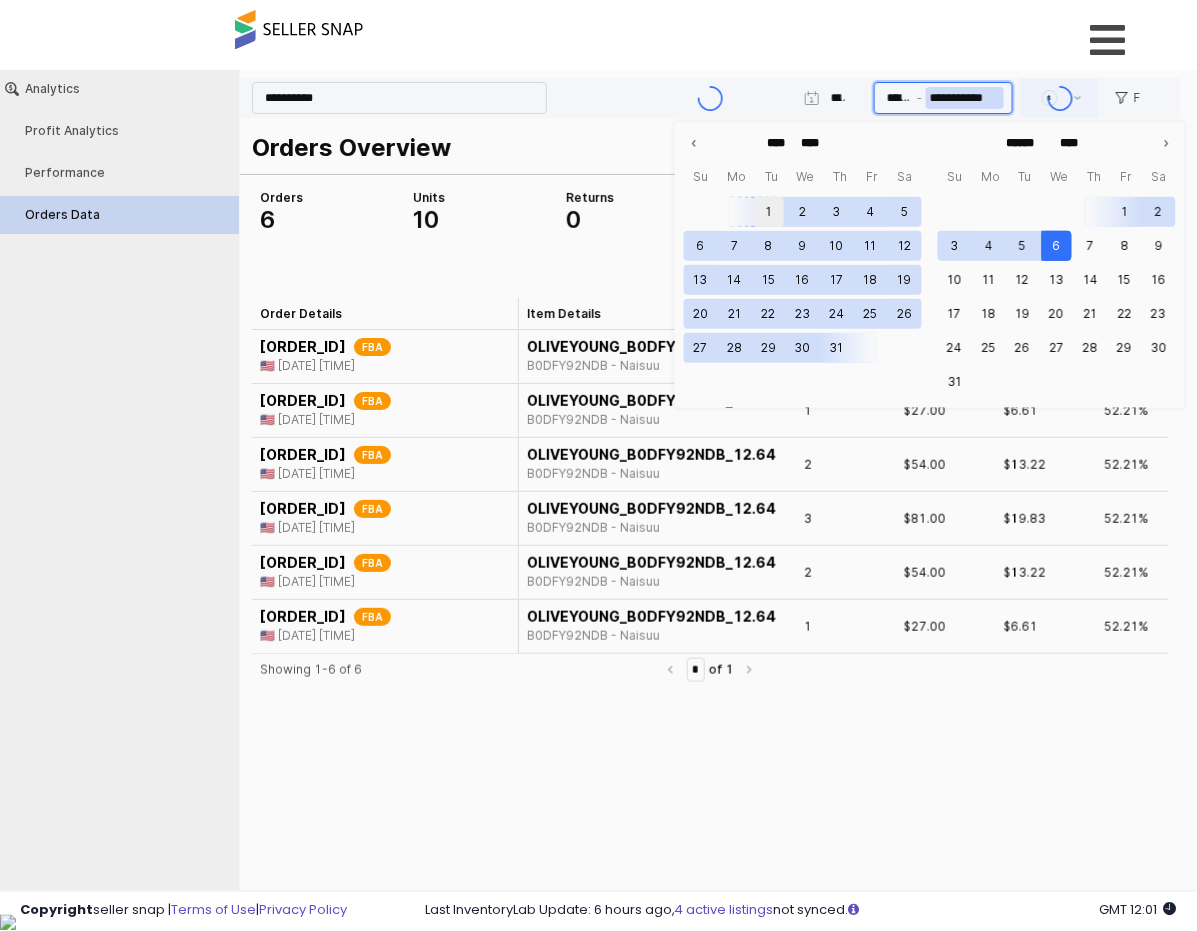 scroll, scrollTop: 0, scrollLeft: 0, axis: both 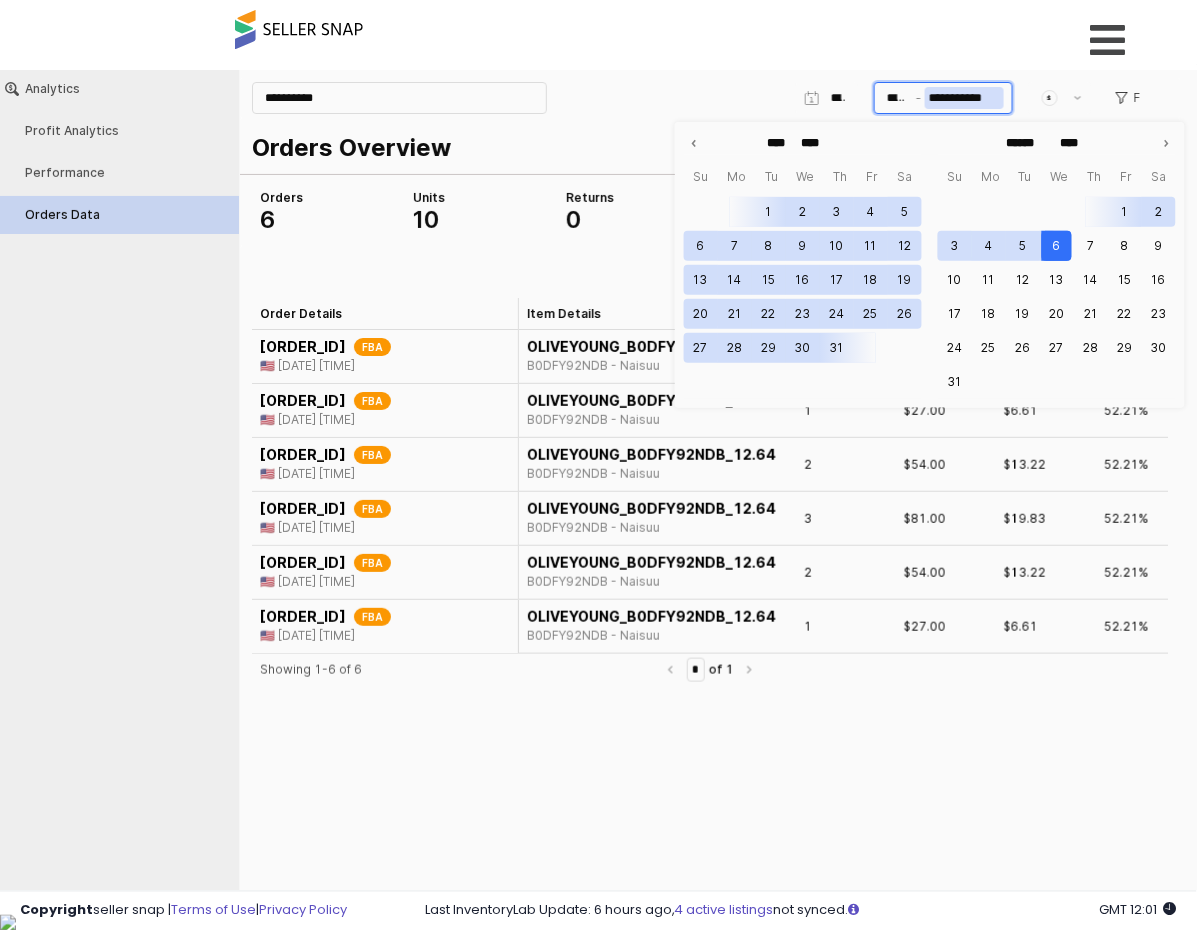 click on "**********" at bounding box center (964, 97) 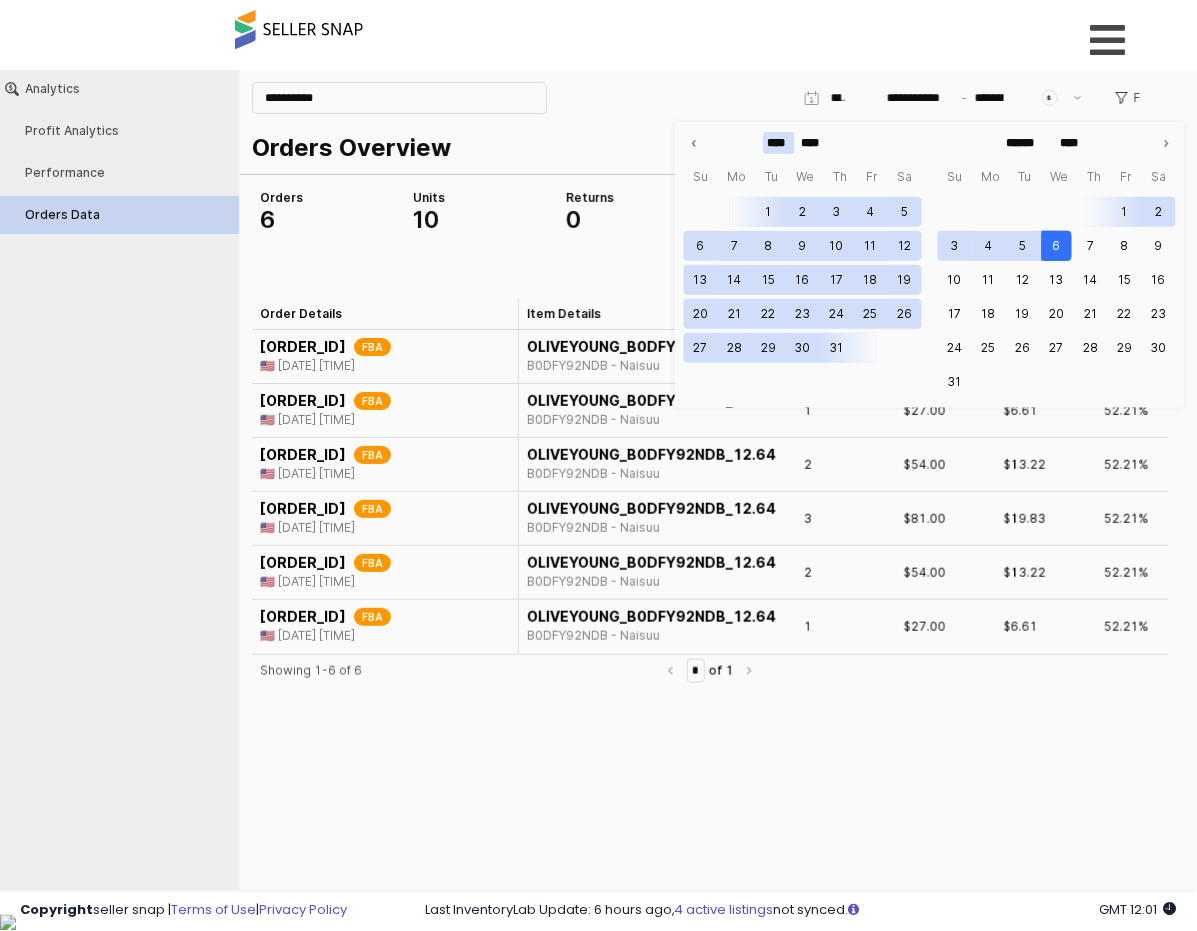 click on "****" at bounding box center [779, 142] 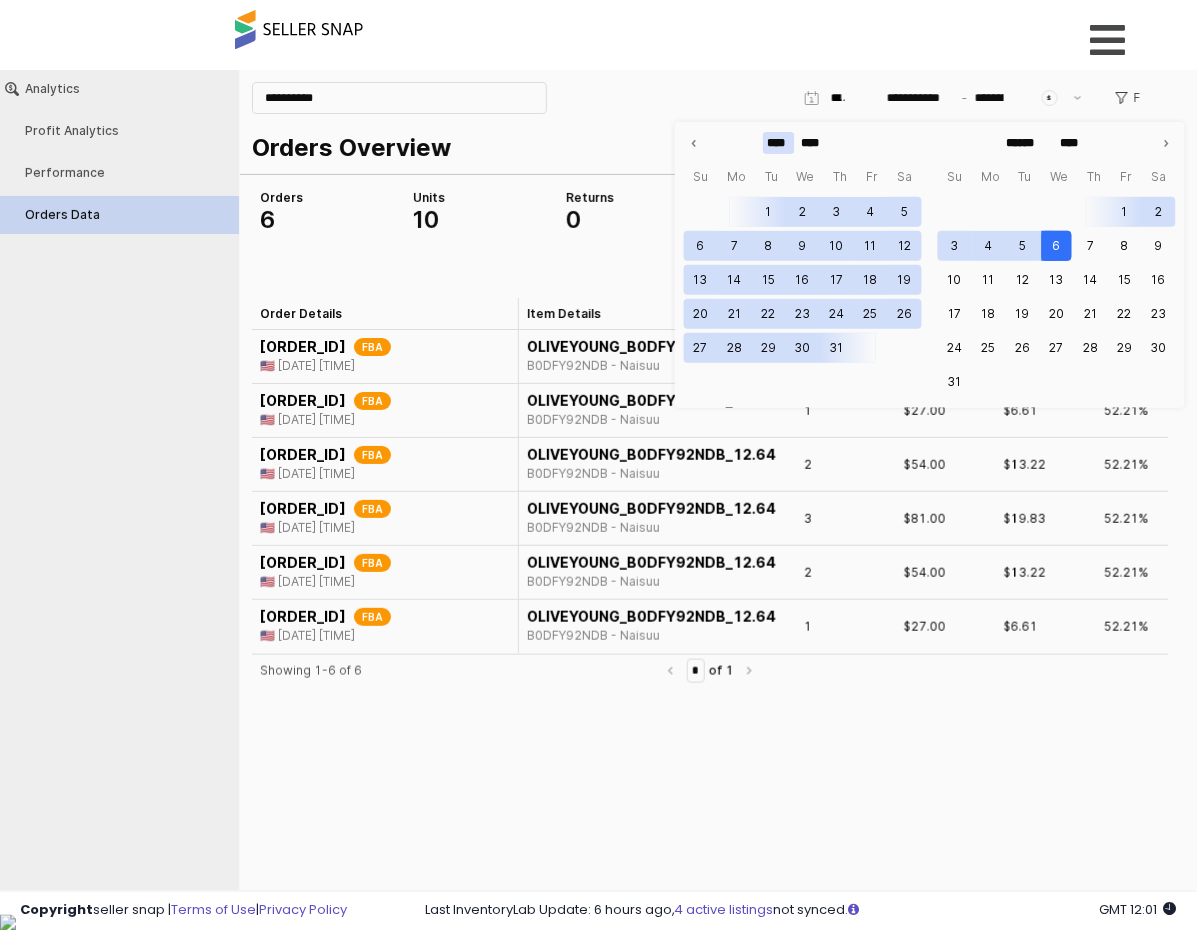 scroll, scrollTop: 37, scrollLeft: 0, axis: vertical 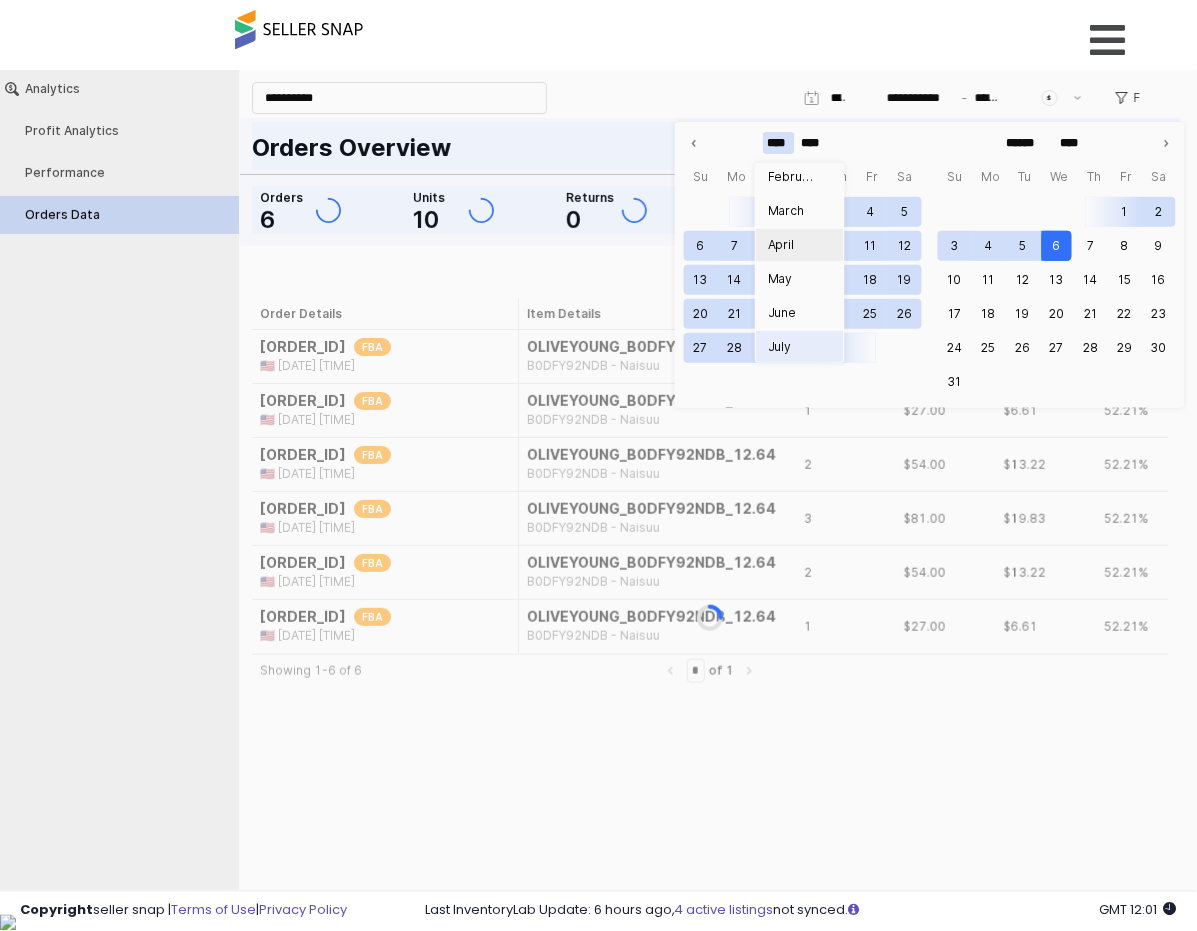 click on "April" at bounding box center (794, 244) 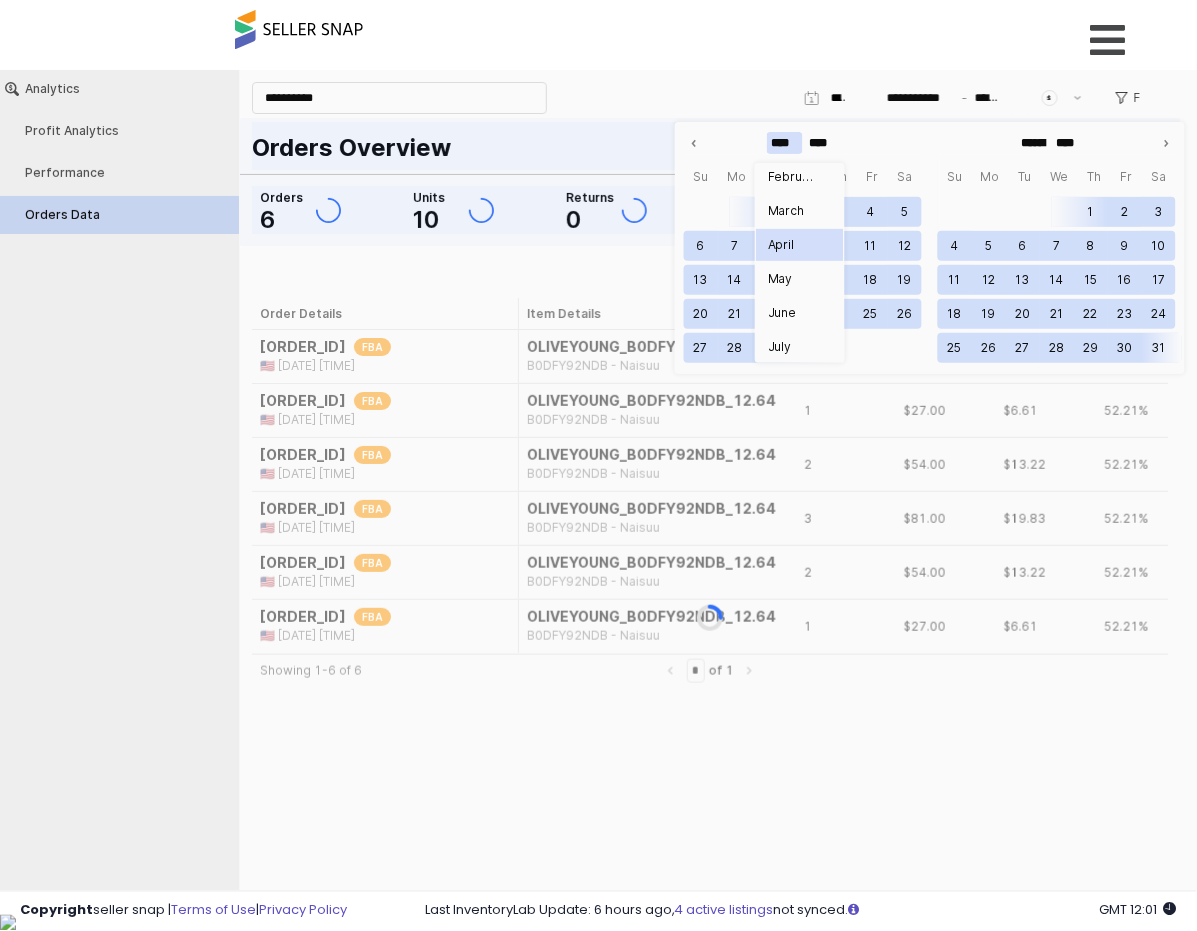 type on "*****" 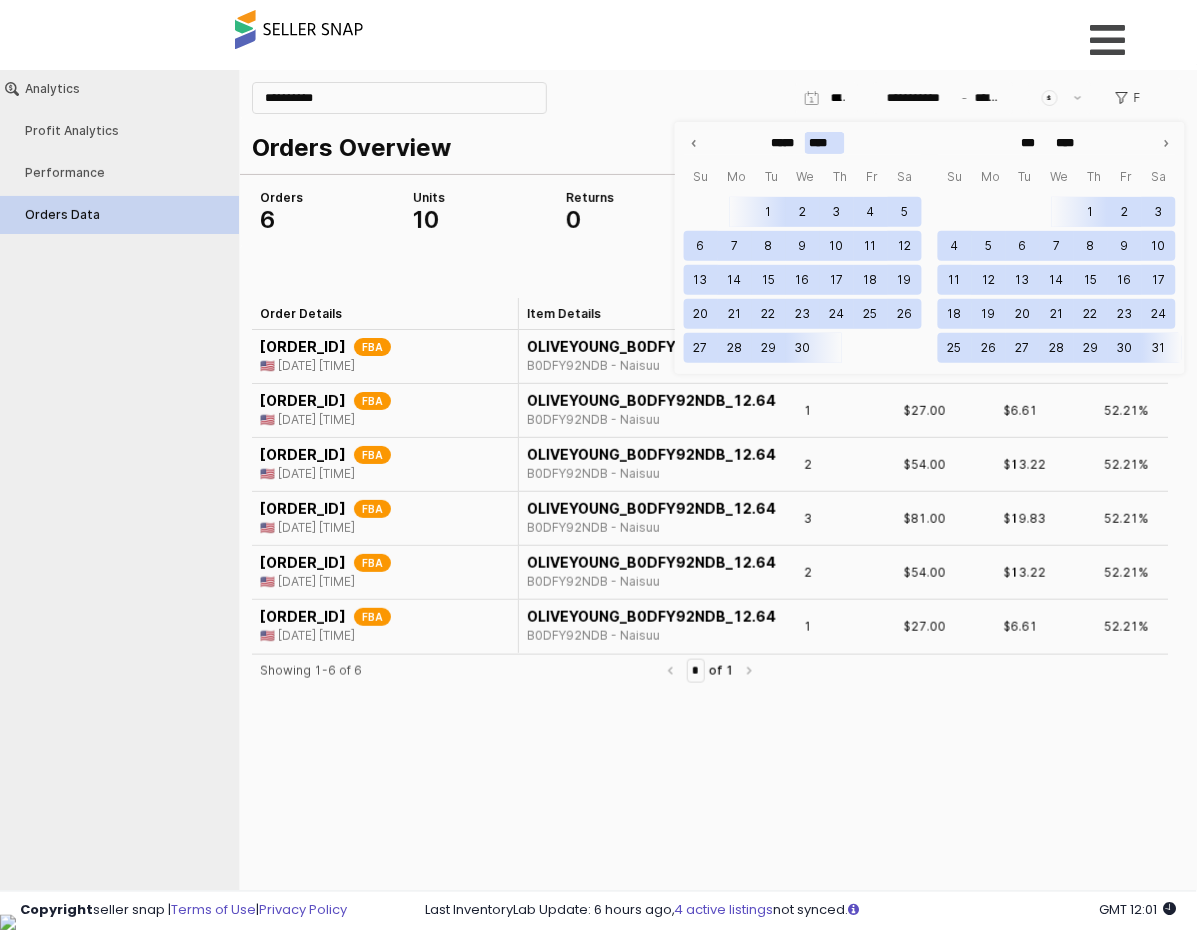 click on "****" at bounding box center [825, 142] 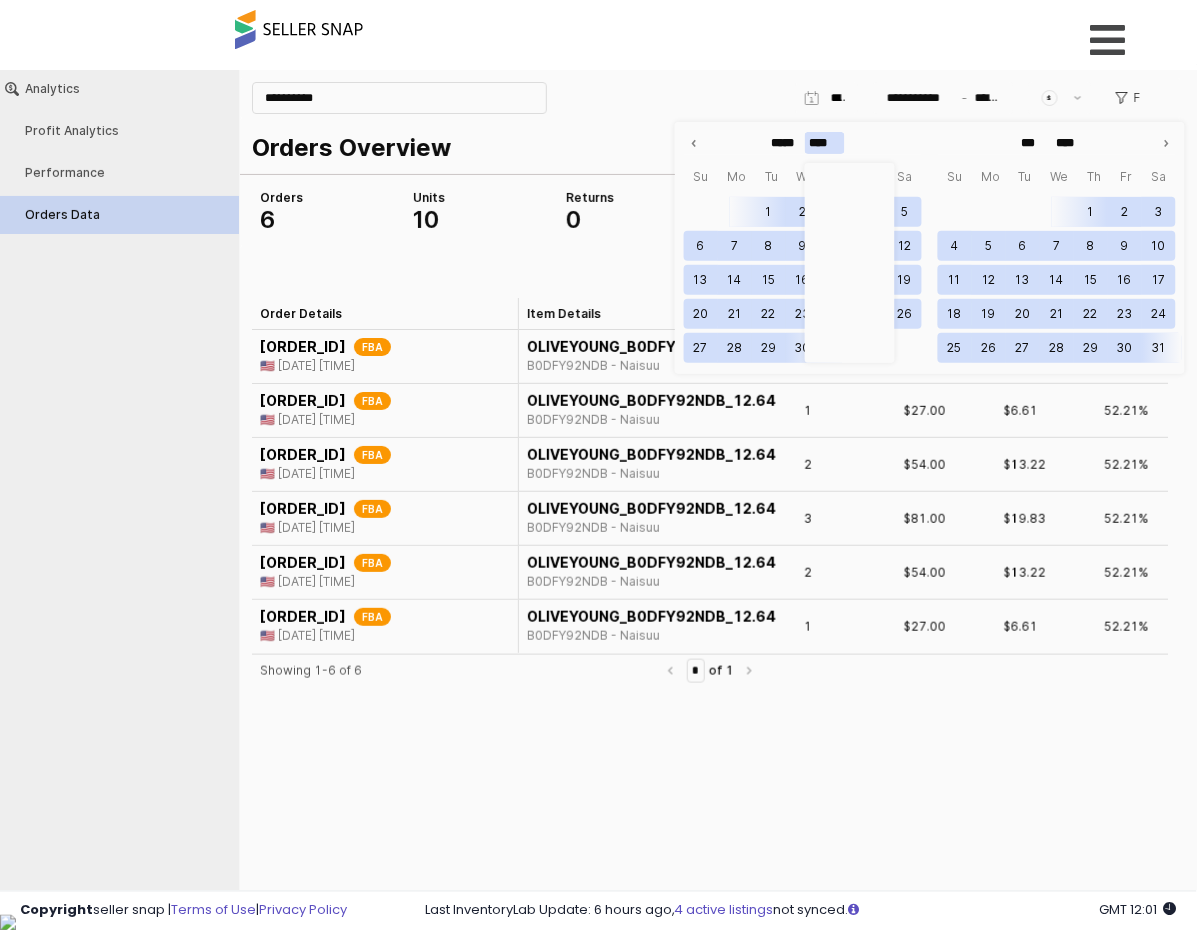 scroll, scrollTop: 1530, scrollLeft: 0, axis: vertical 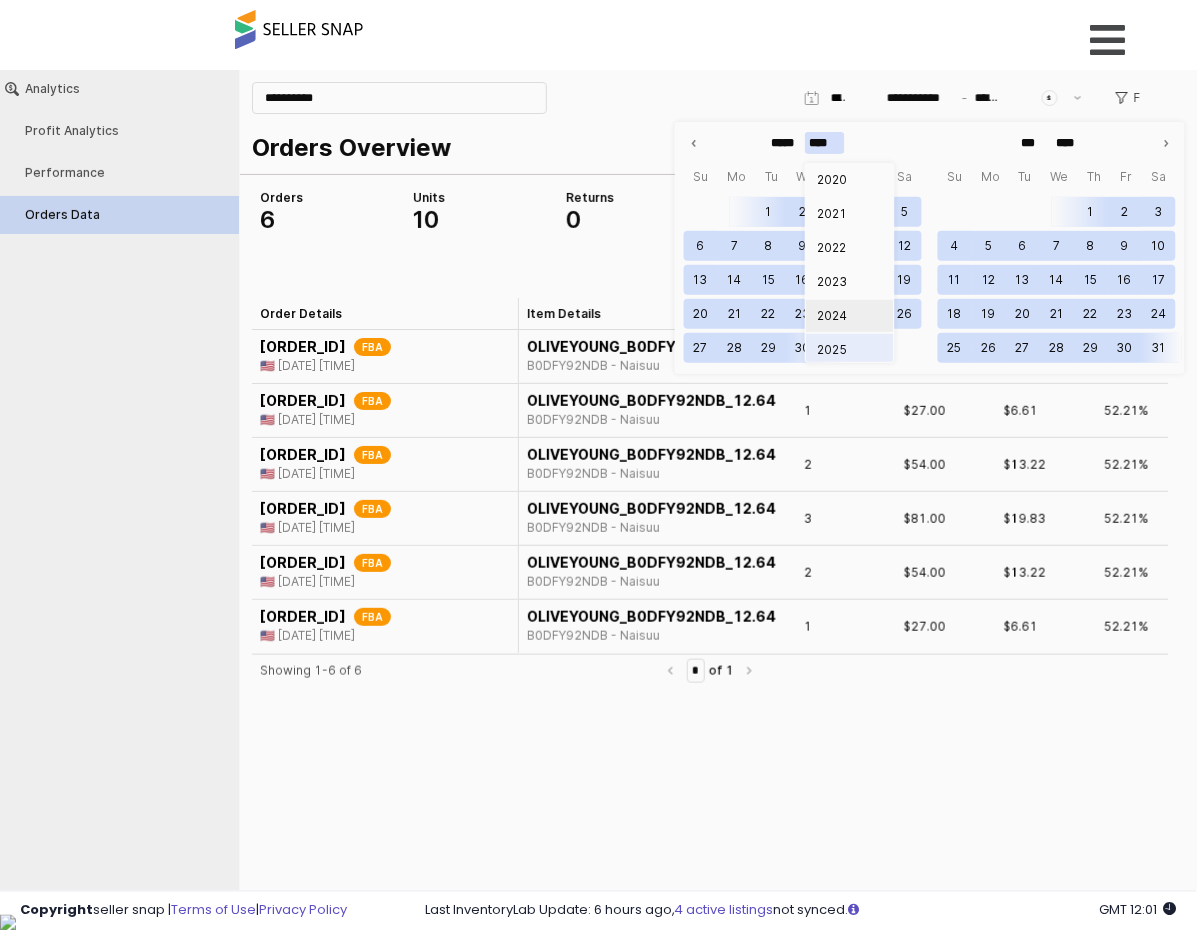 click on "2024" at bounding box center (850, 315) 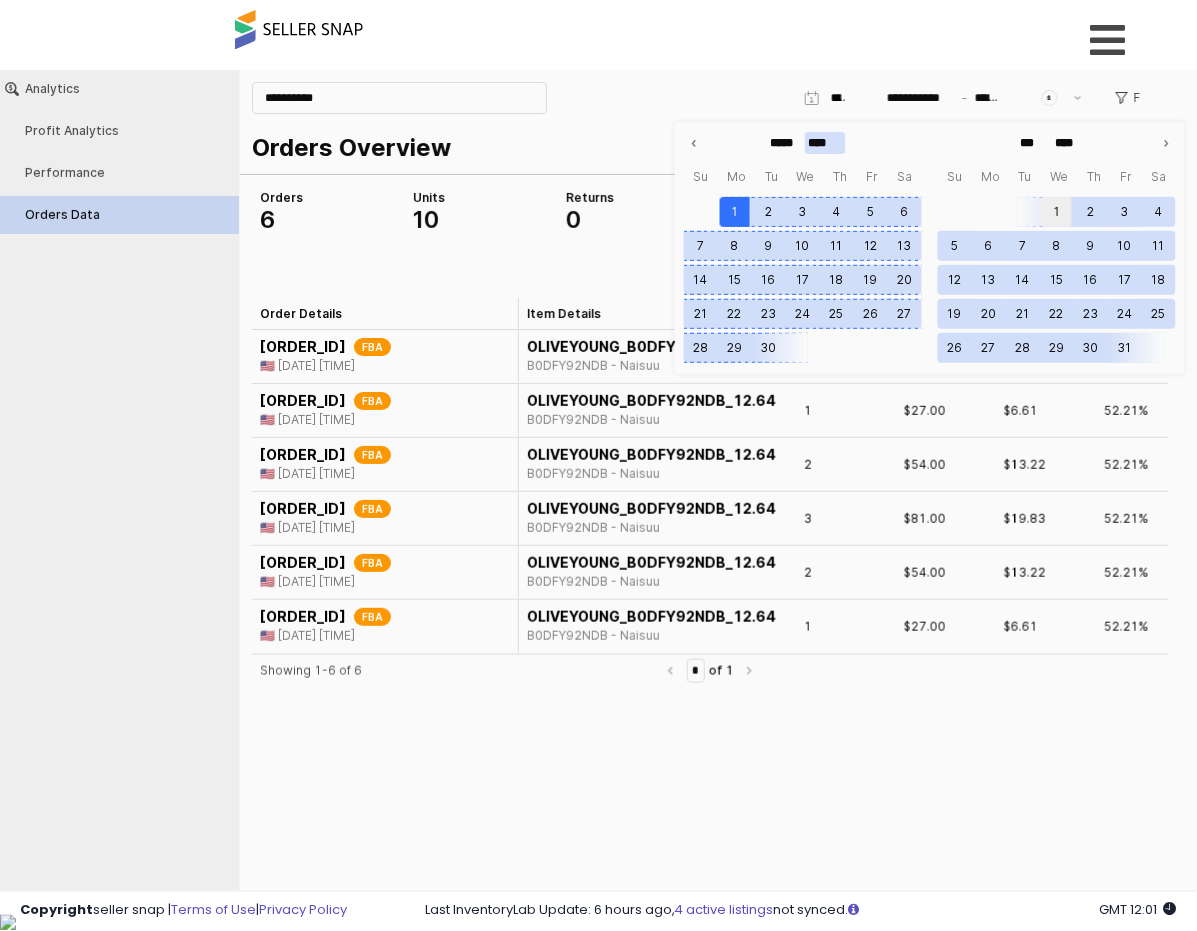 click on "1" at bounding box center [1057, 211] 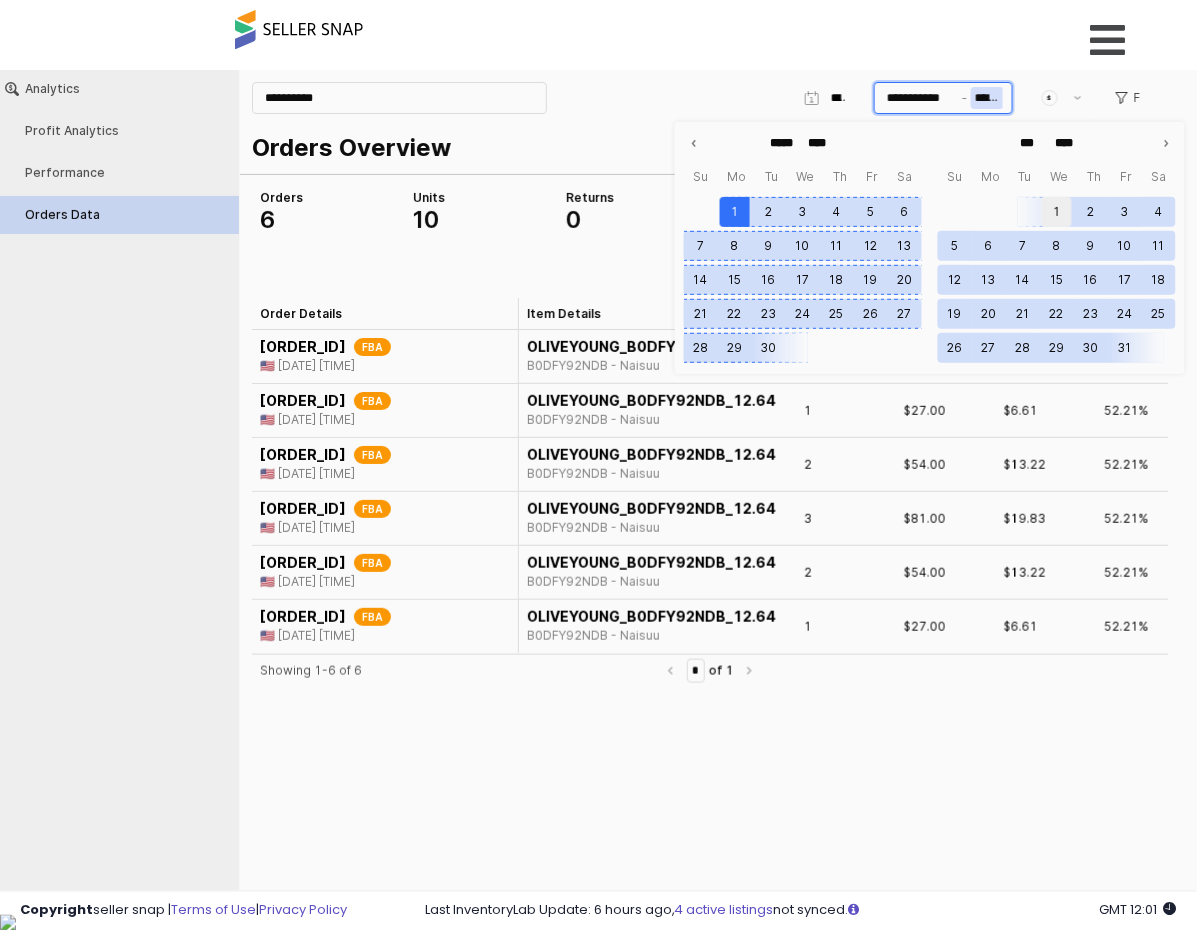 type on "**********" 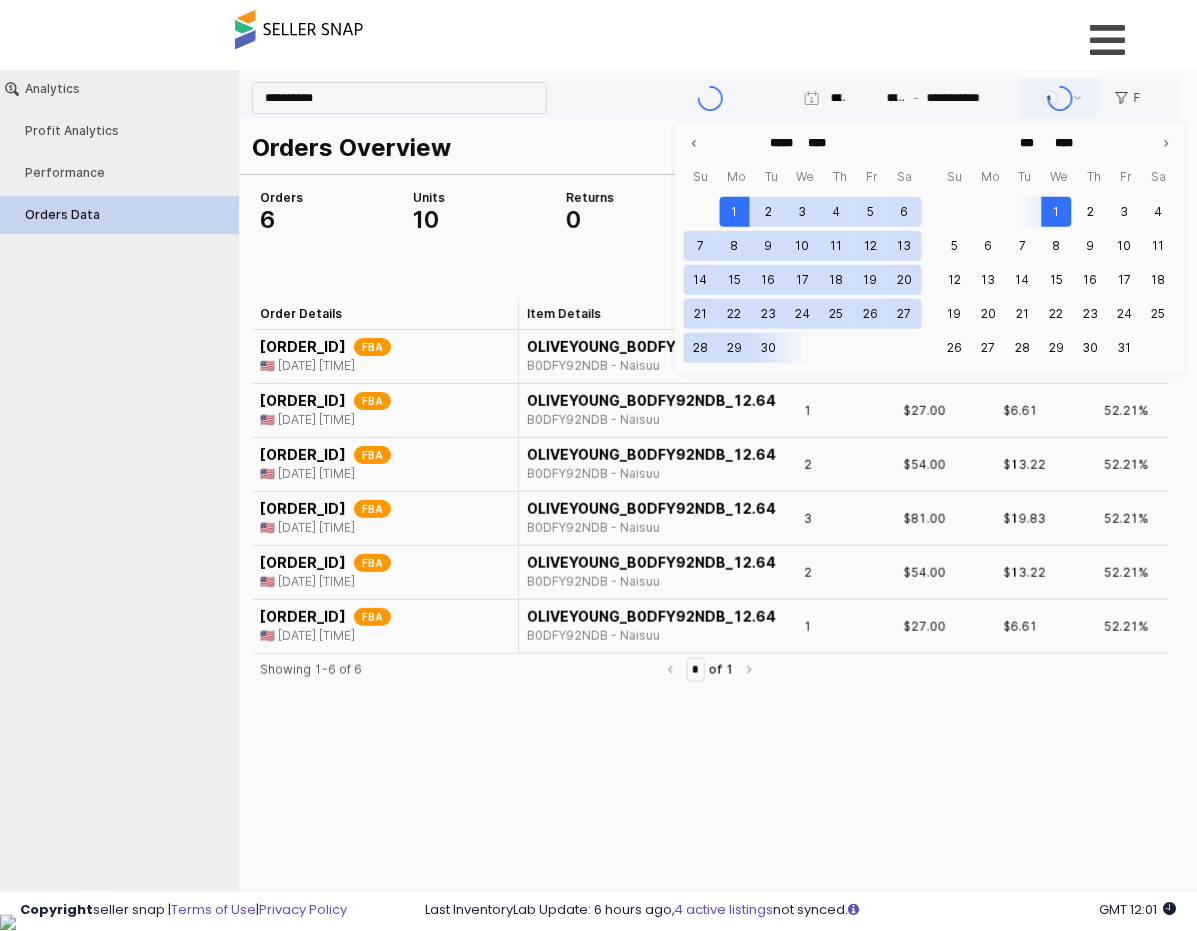 click on "**********" at bounding box center [719, 661] 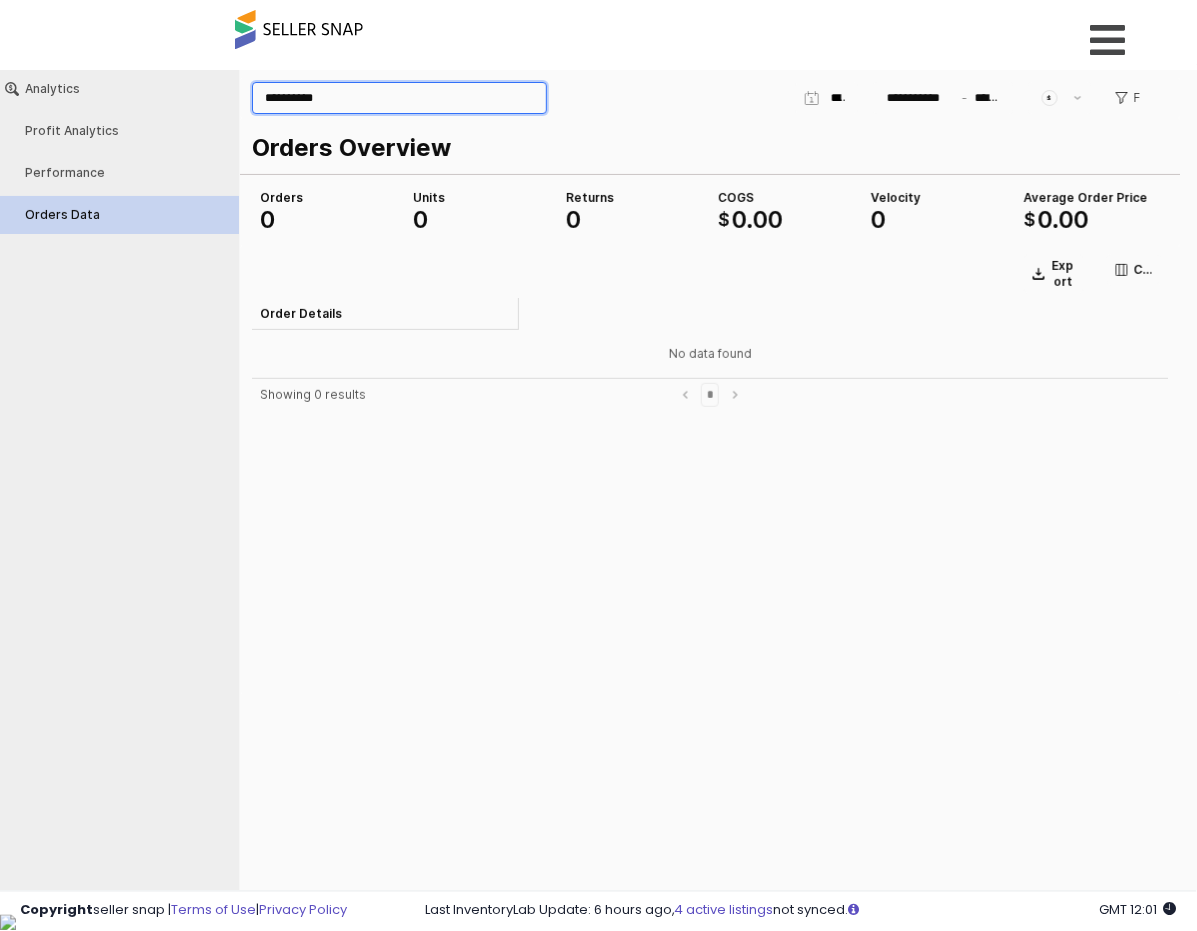 click on "**********" at bounding box center (399, 97) 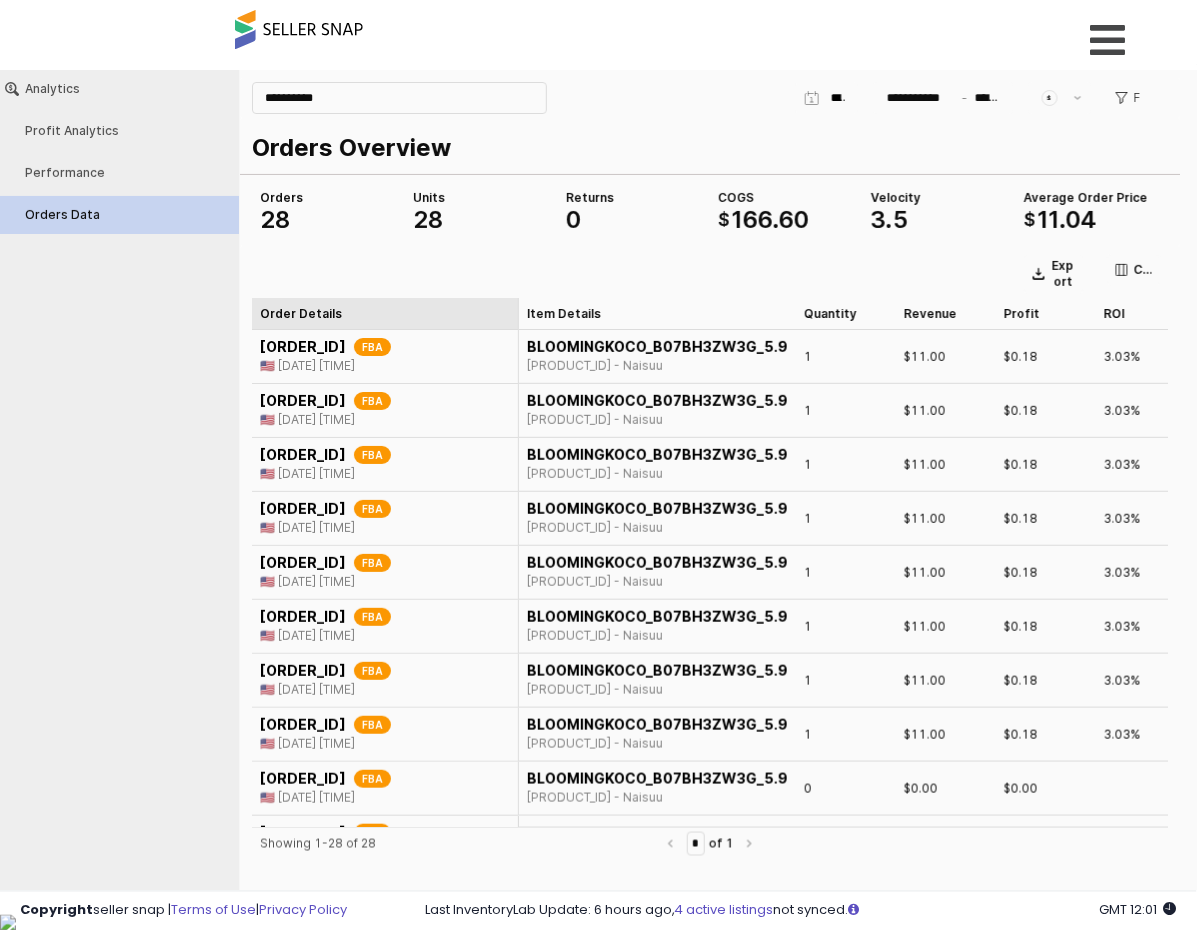 click on "Order Details Order Details" at bounding box center (385, 313) 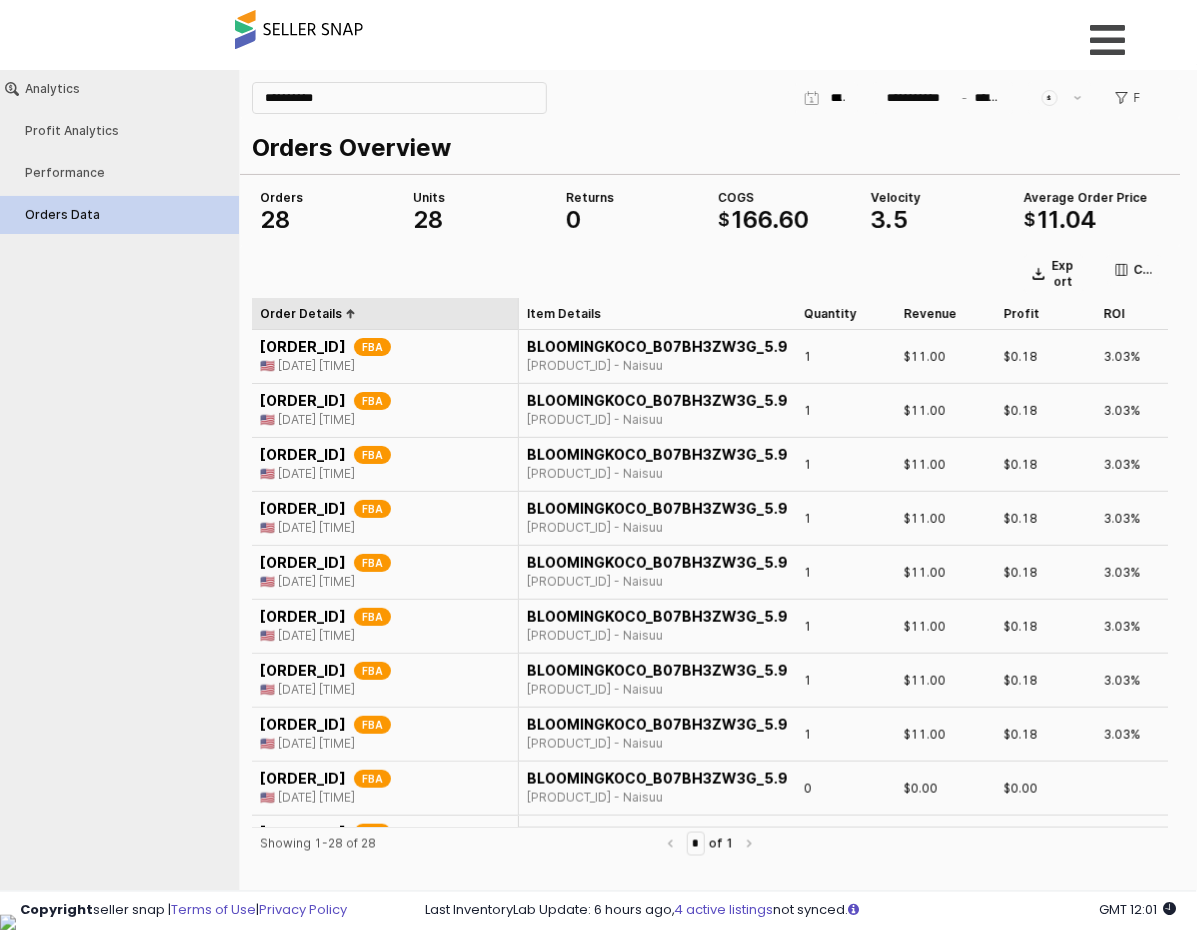 click on "Order Details Order Details" at bounding box center (385, 313) 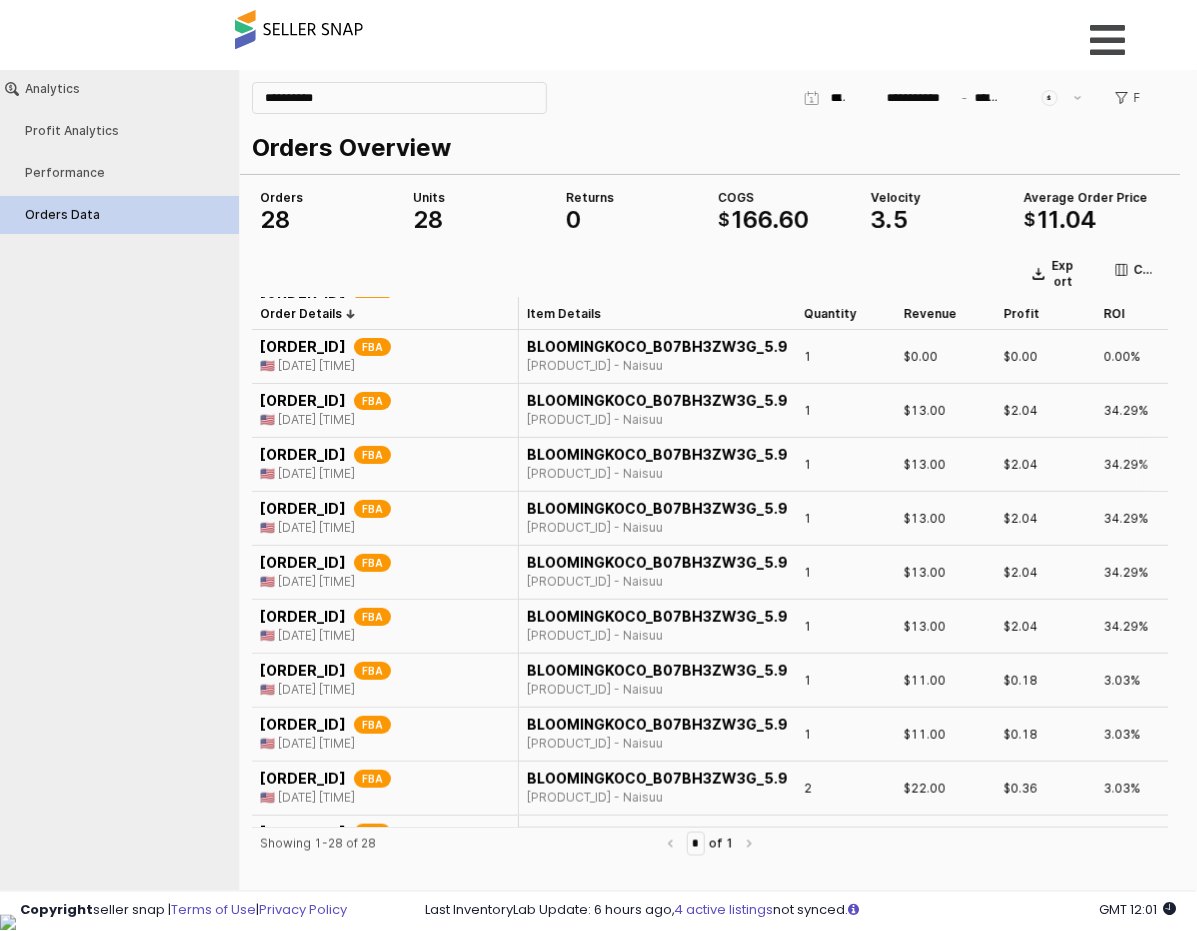 scroll, scrollTop: 0, scrollLeft: 0, axis: both 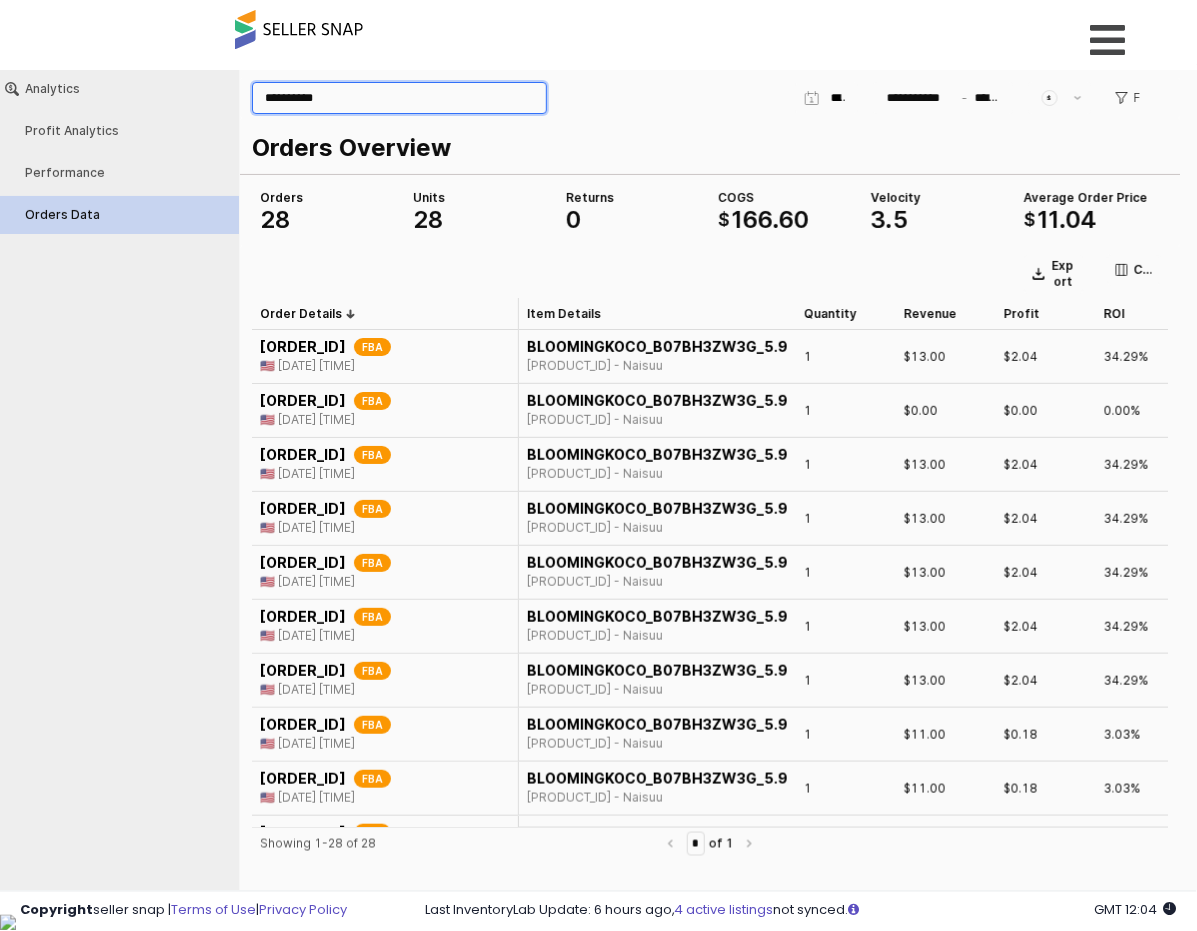 click on "**********" at bounding box center [399, 97] 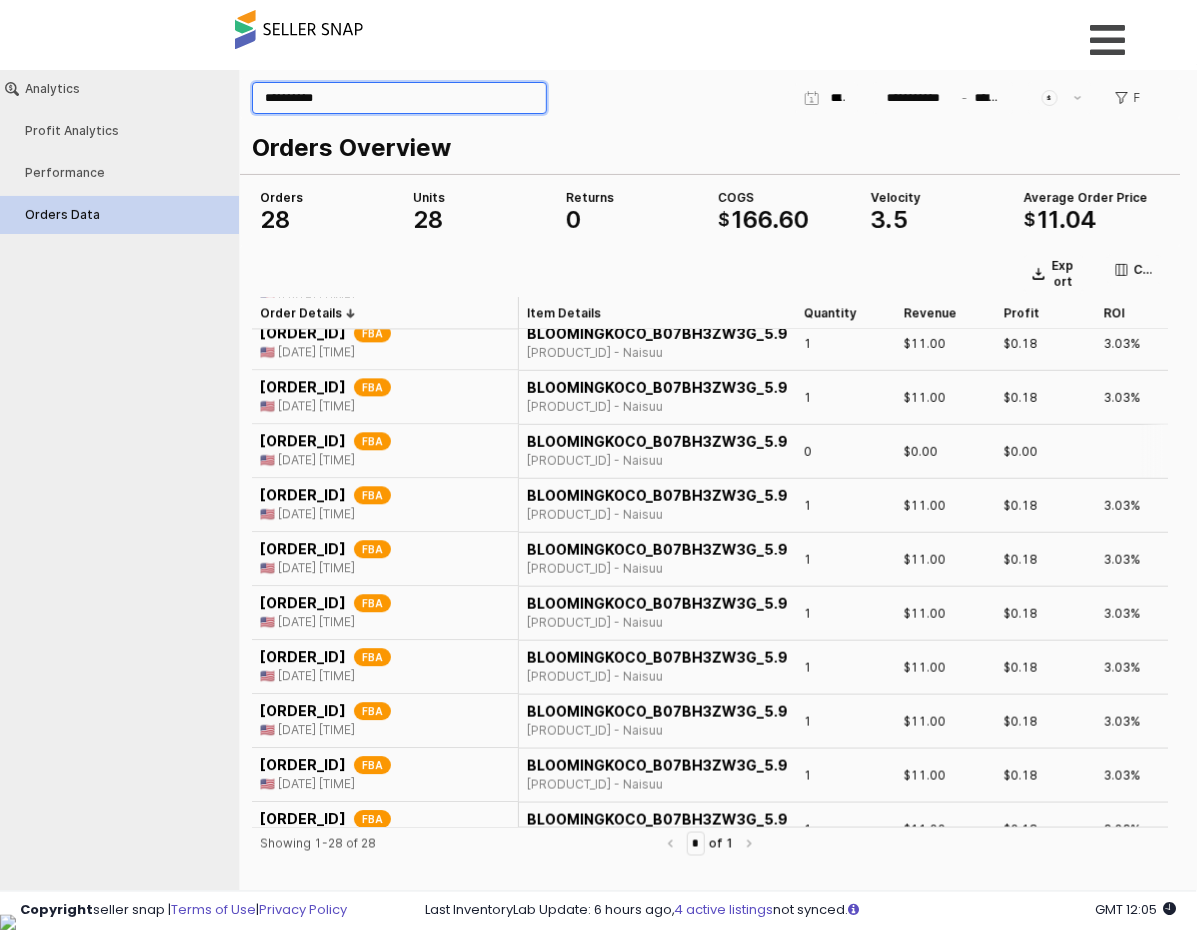 scroll, scrollTop: 1033, scrollLeft: 0, axis: vertical 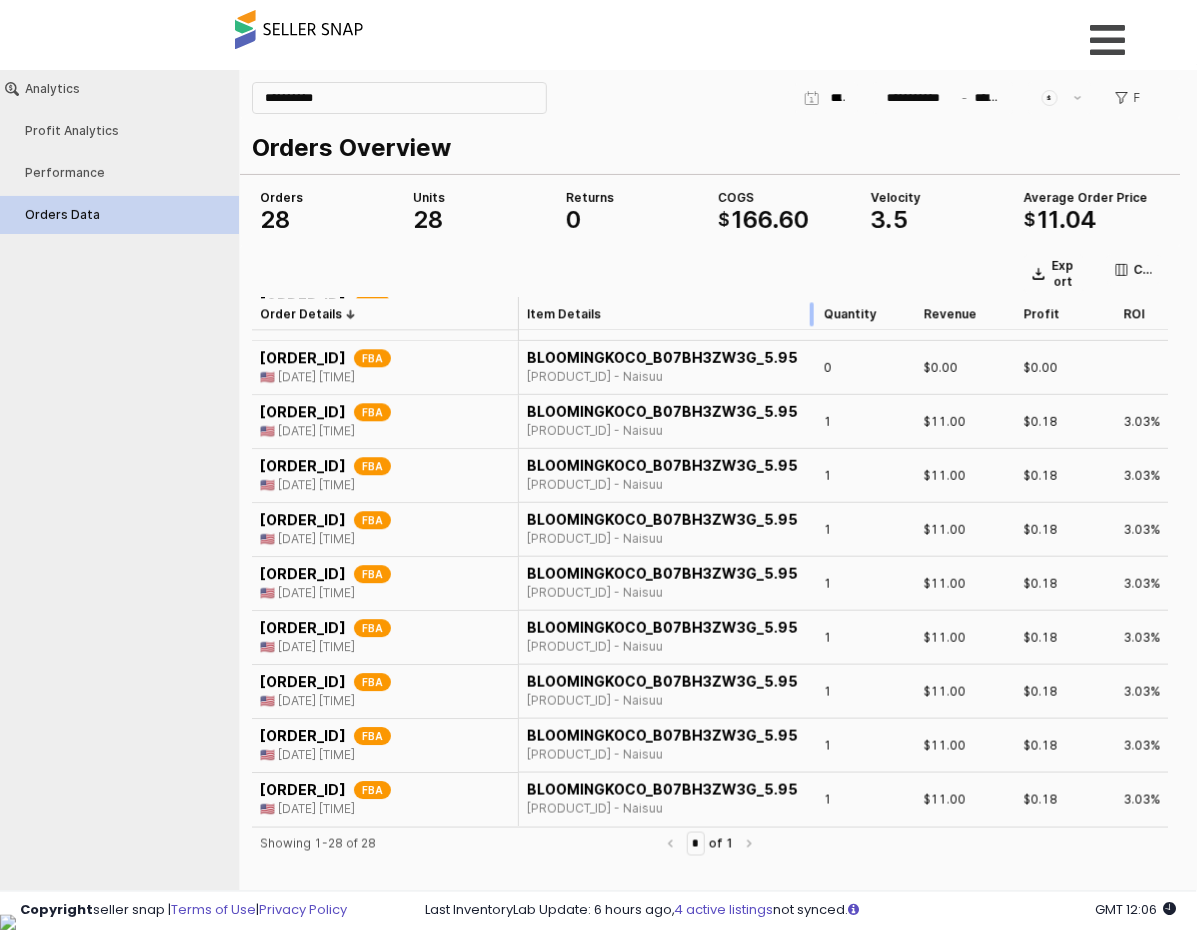 drag, startPoint x: 787, startPoint y: 314, endPoint x: 807, endPoint y: 313, distance: 20.024984 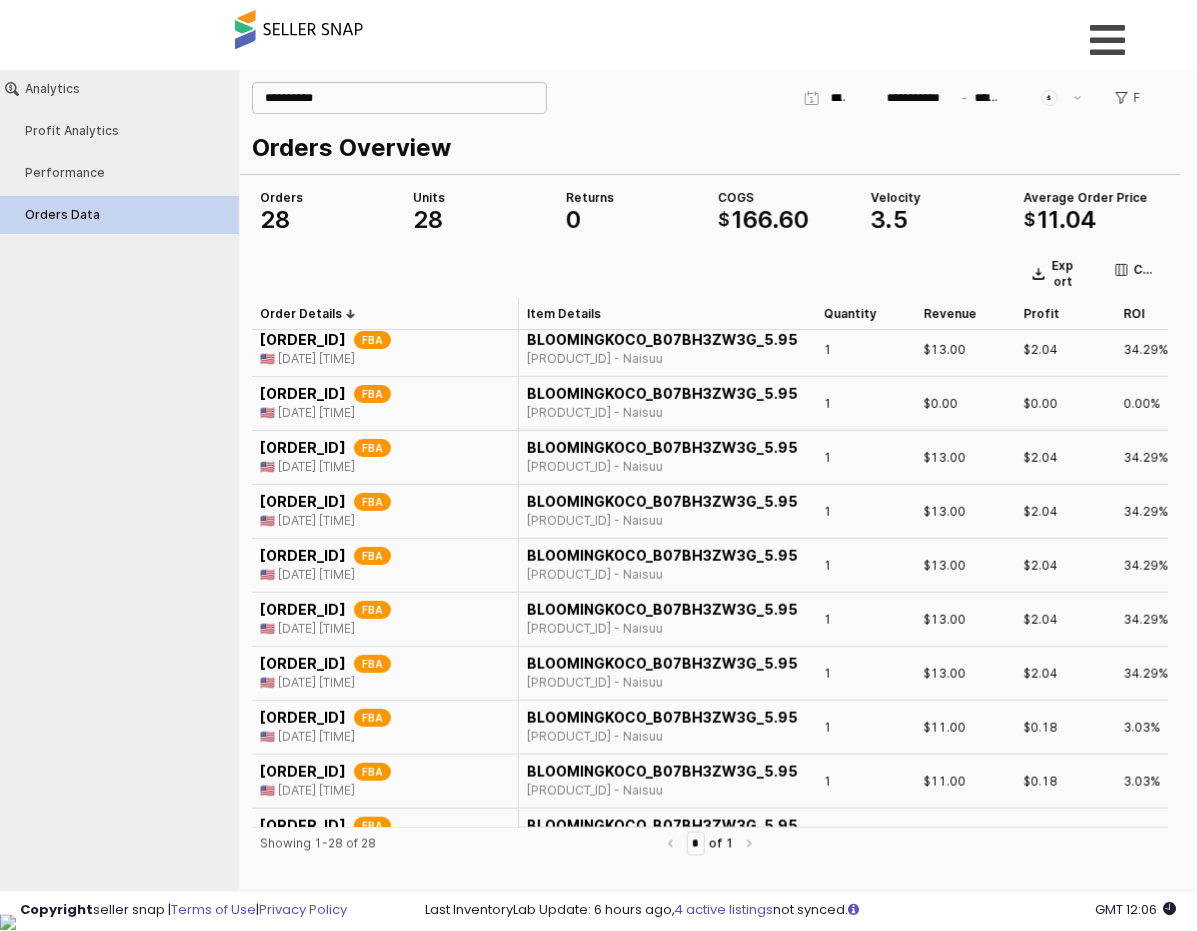 scroll, scrollTop: 0, scrollLeft: 0, axis: both 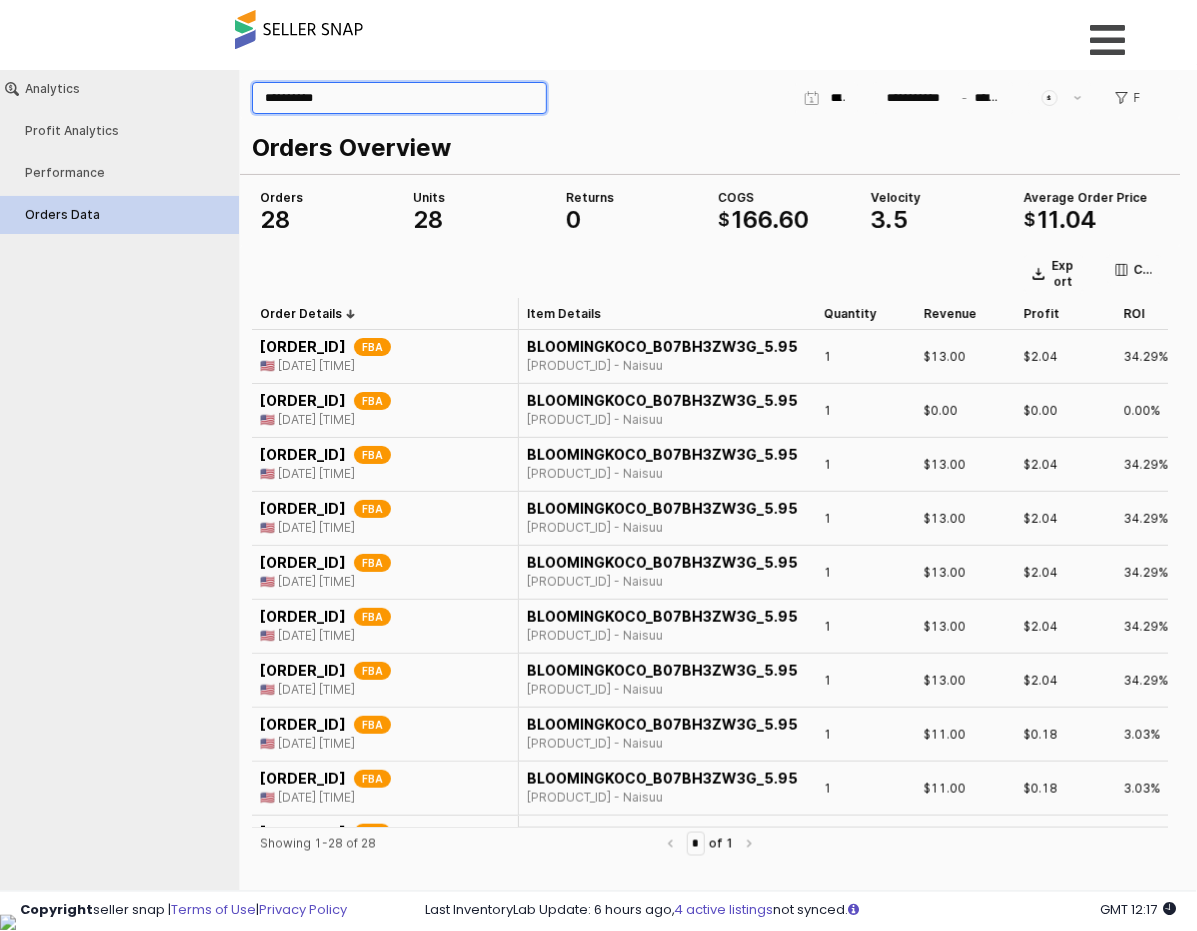 click on "**********" at bounding box center [399, 97] 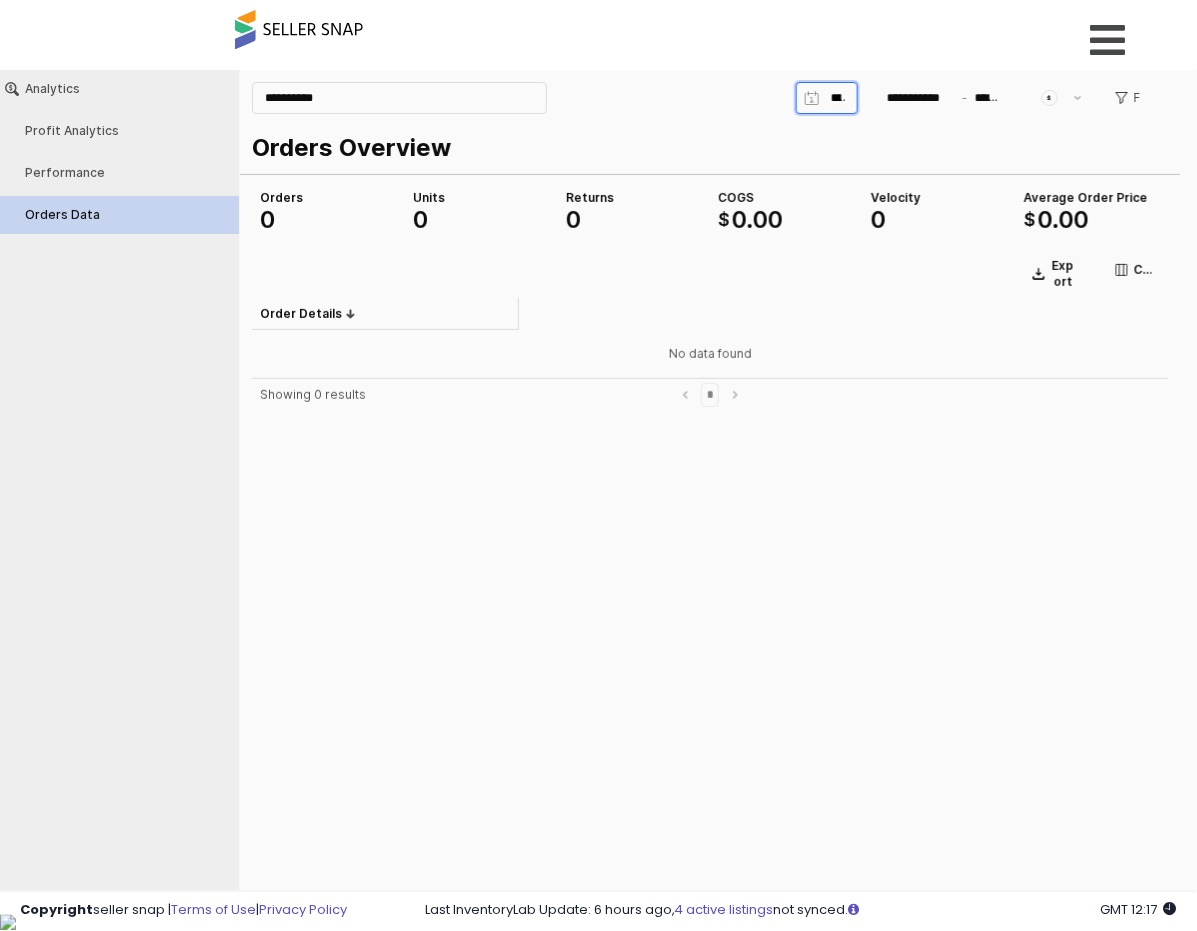 click at bounding box center [834, 97] 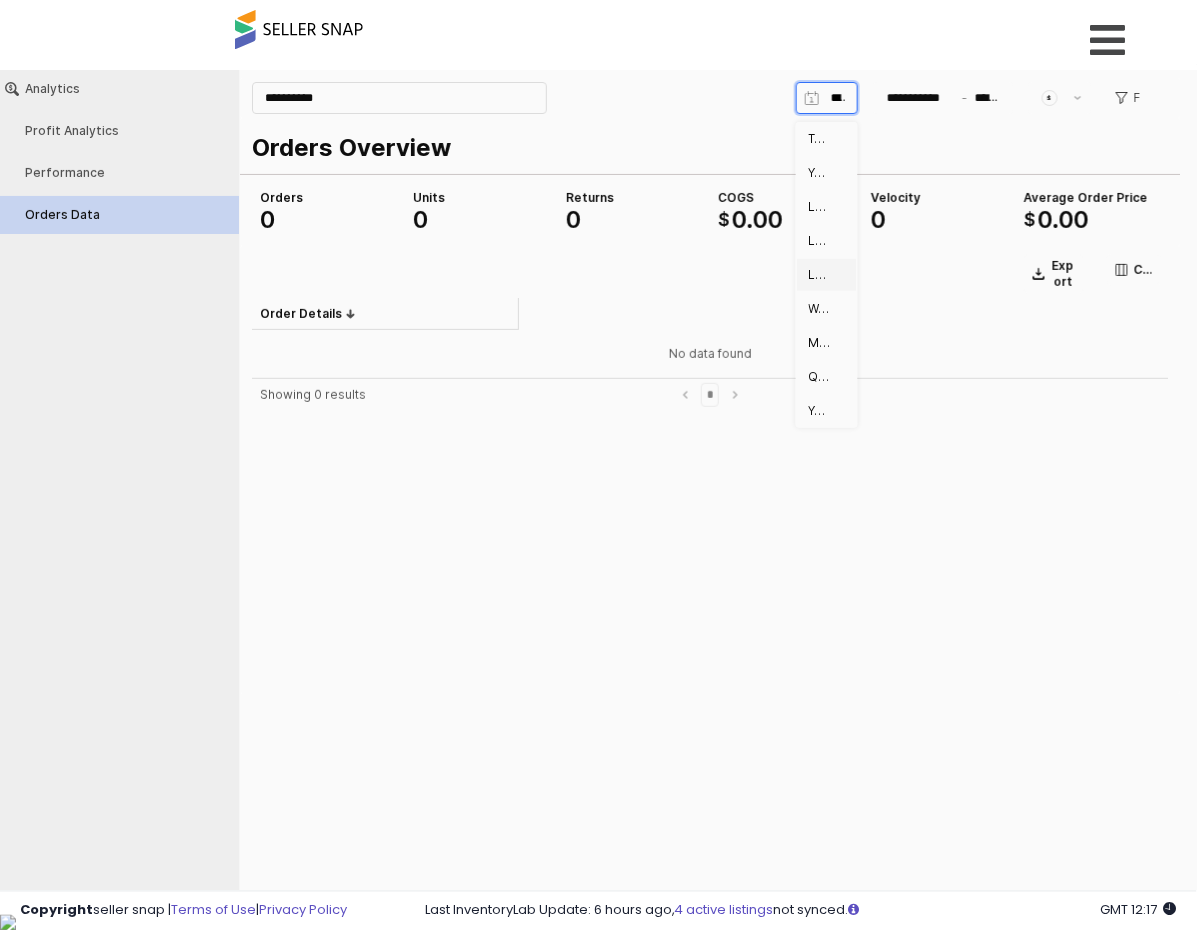 click on "Last 30 days" at bounding box center [821, 274] 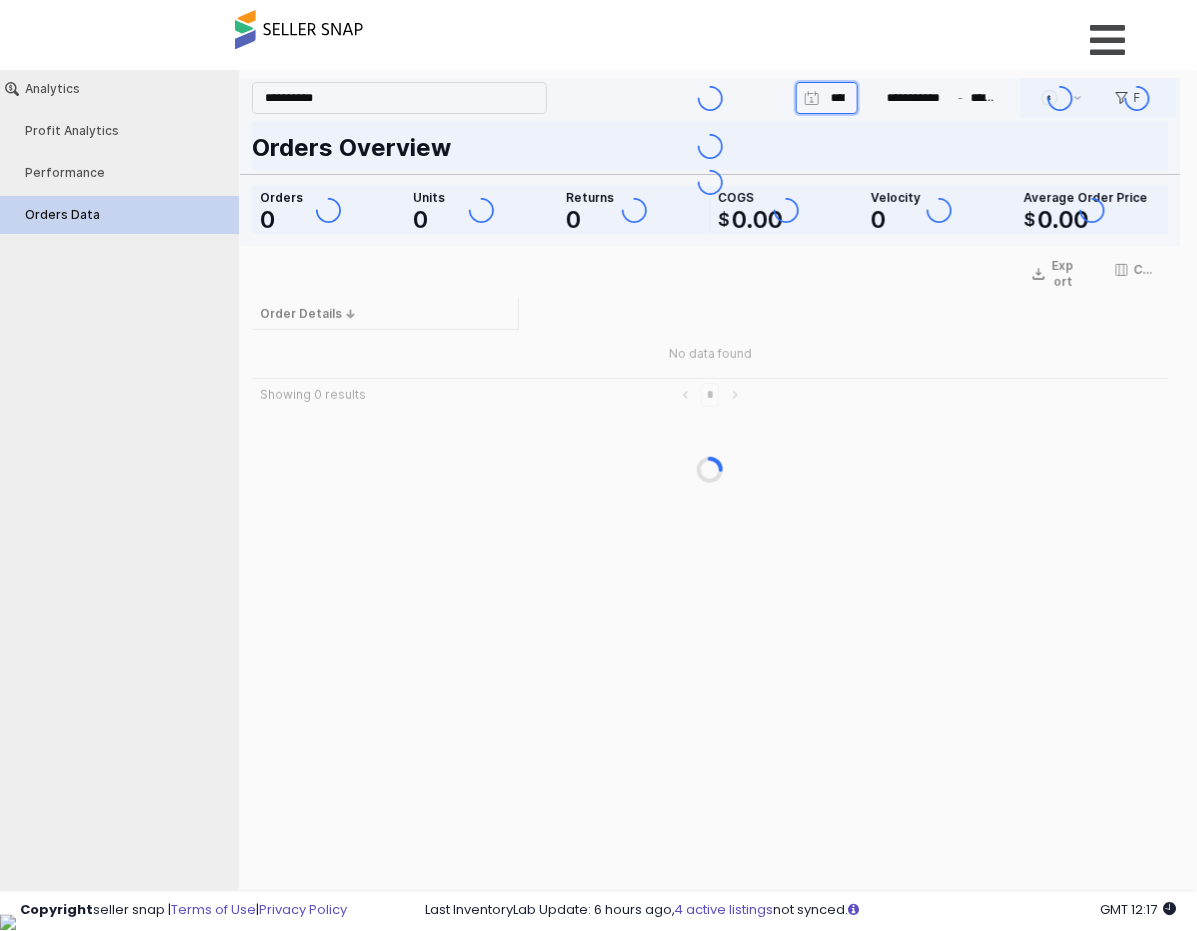 type on "**********" 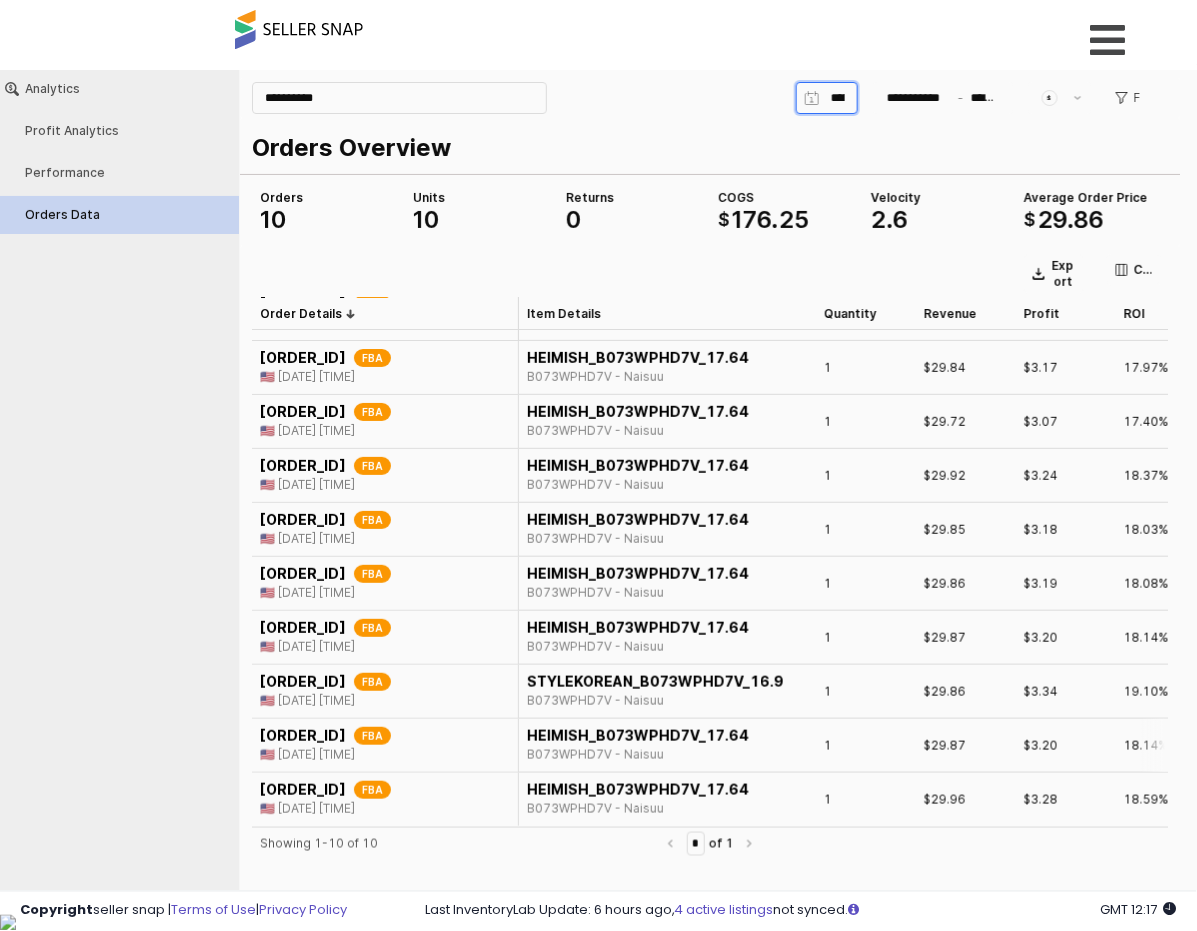 scroll, scrollTop: 0, scrollLeft: 0, axis: both 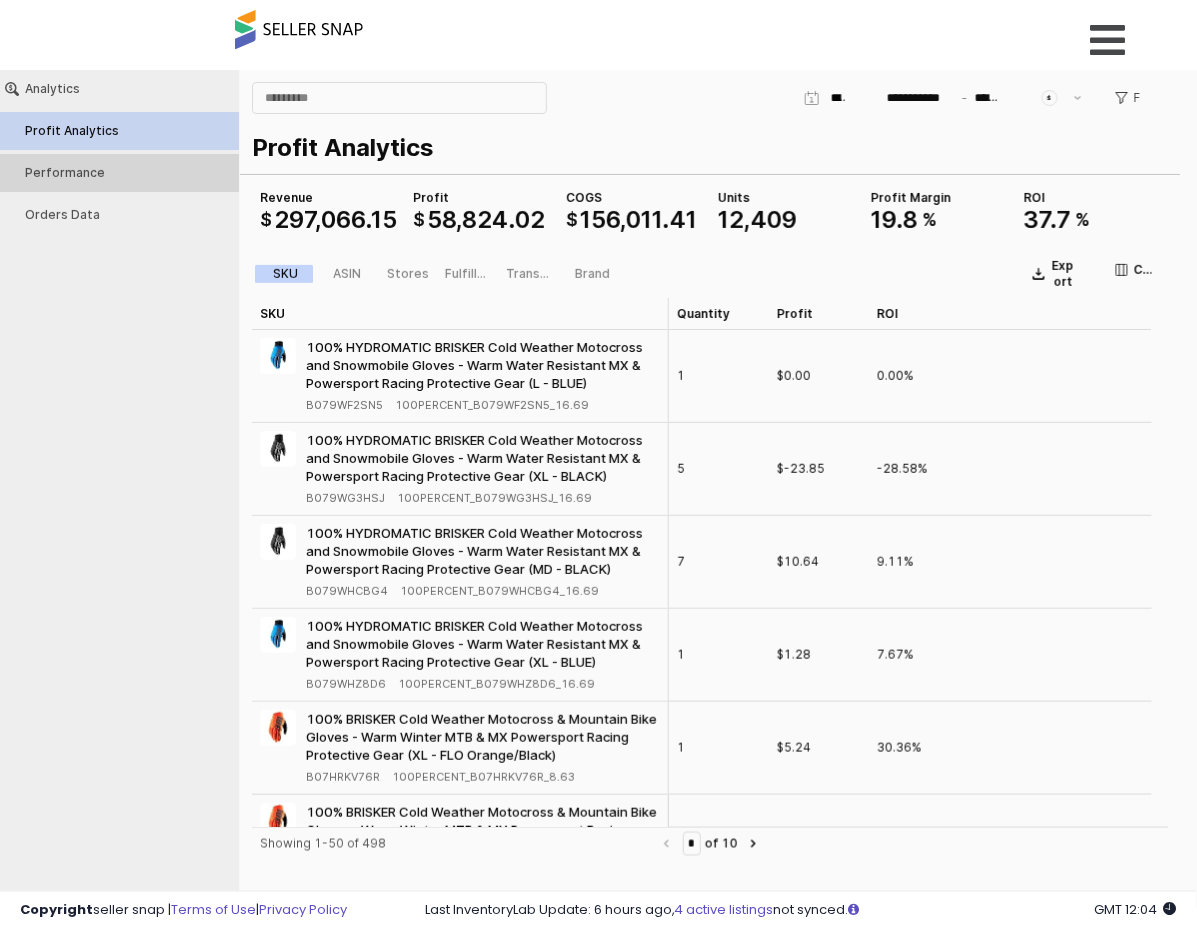 click on "Performance" at bounding box center [129, 172] 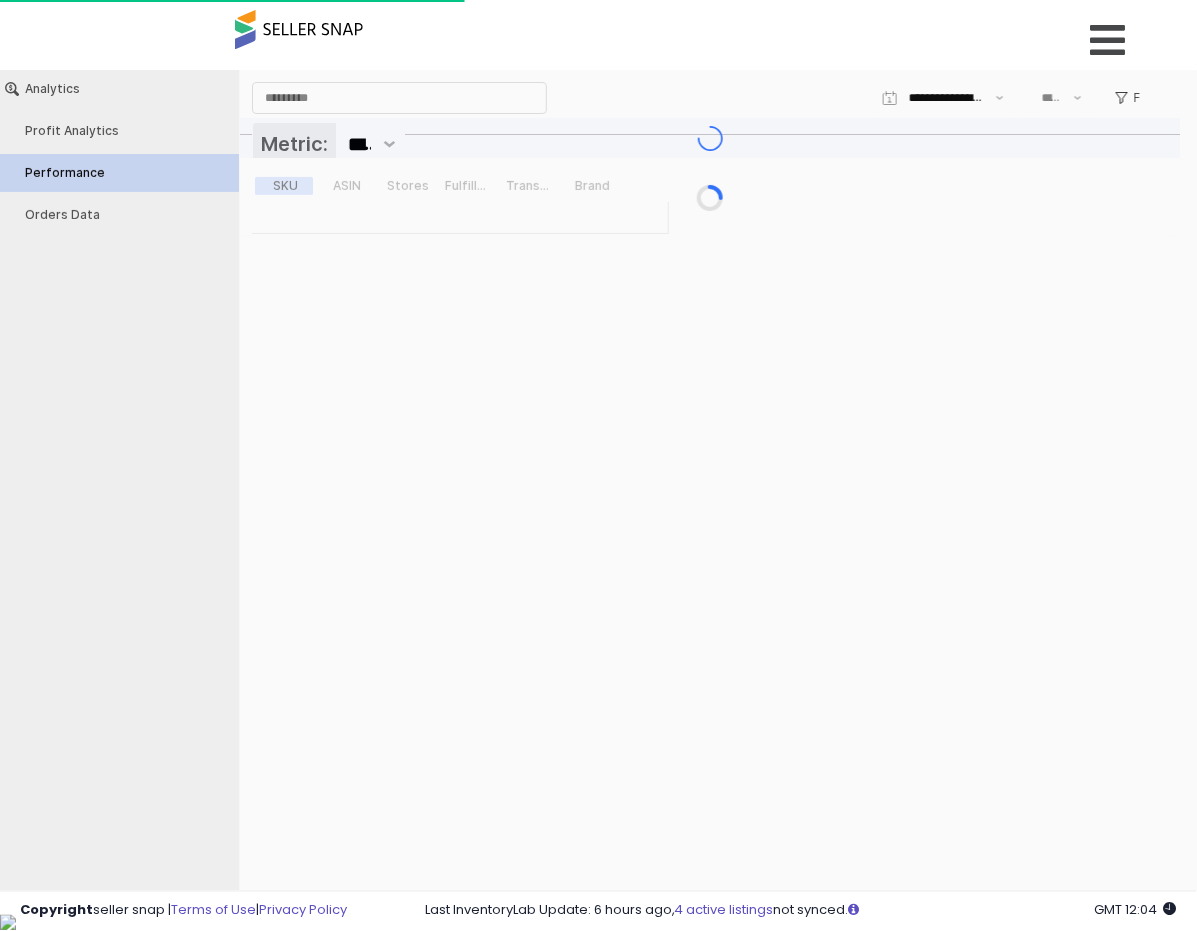 type on "***" 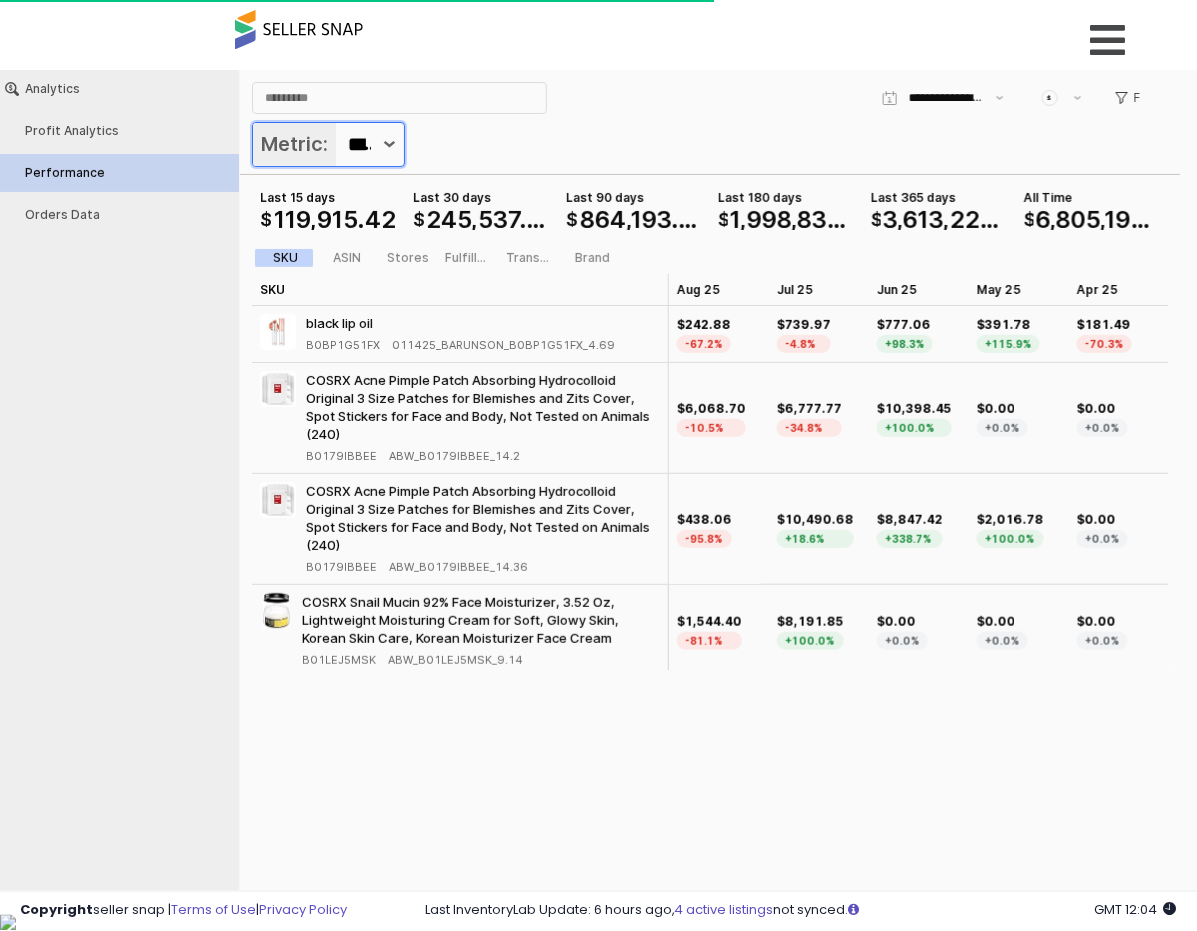 click on "*******" at bounding box center (355, 143) 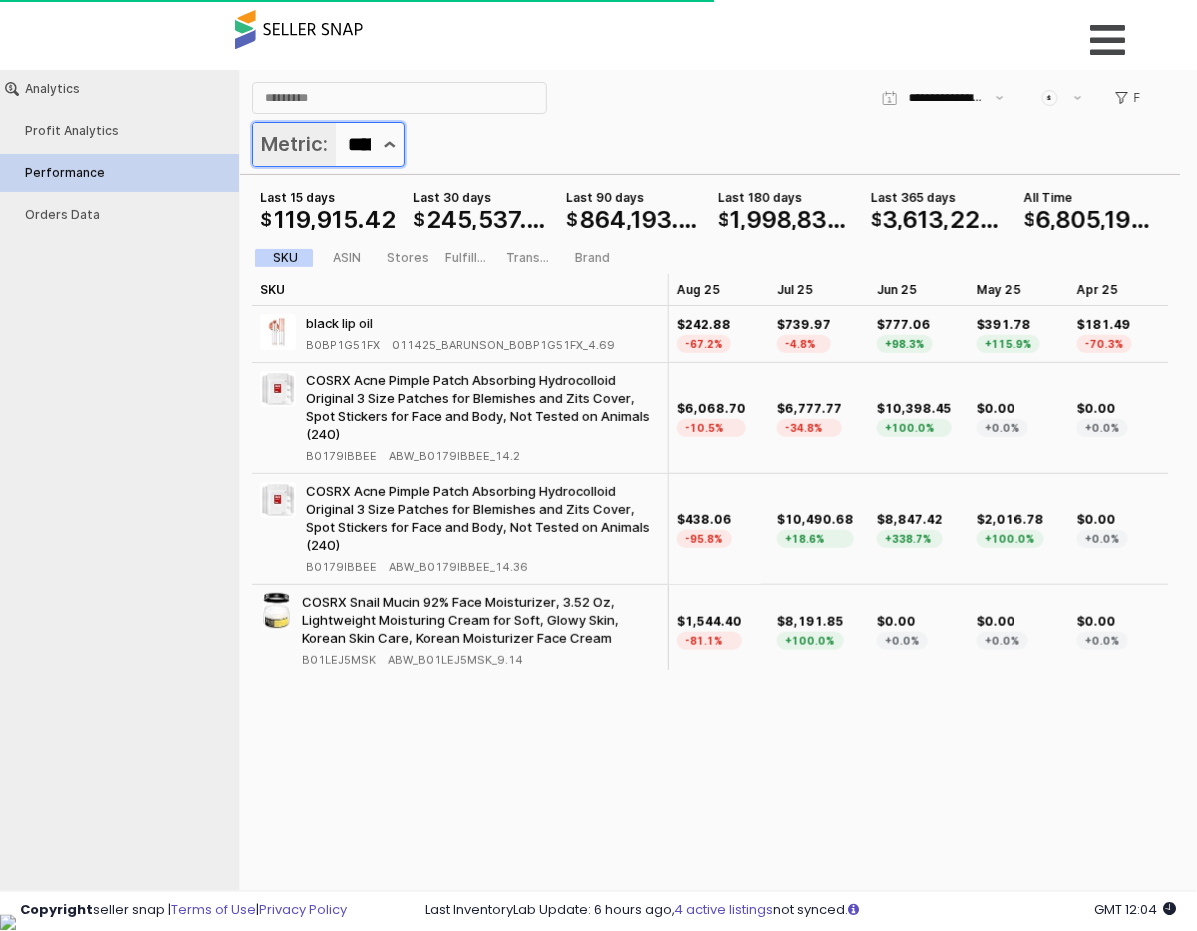 click 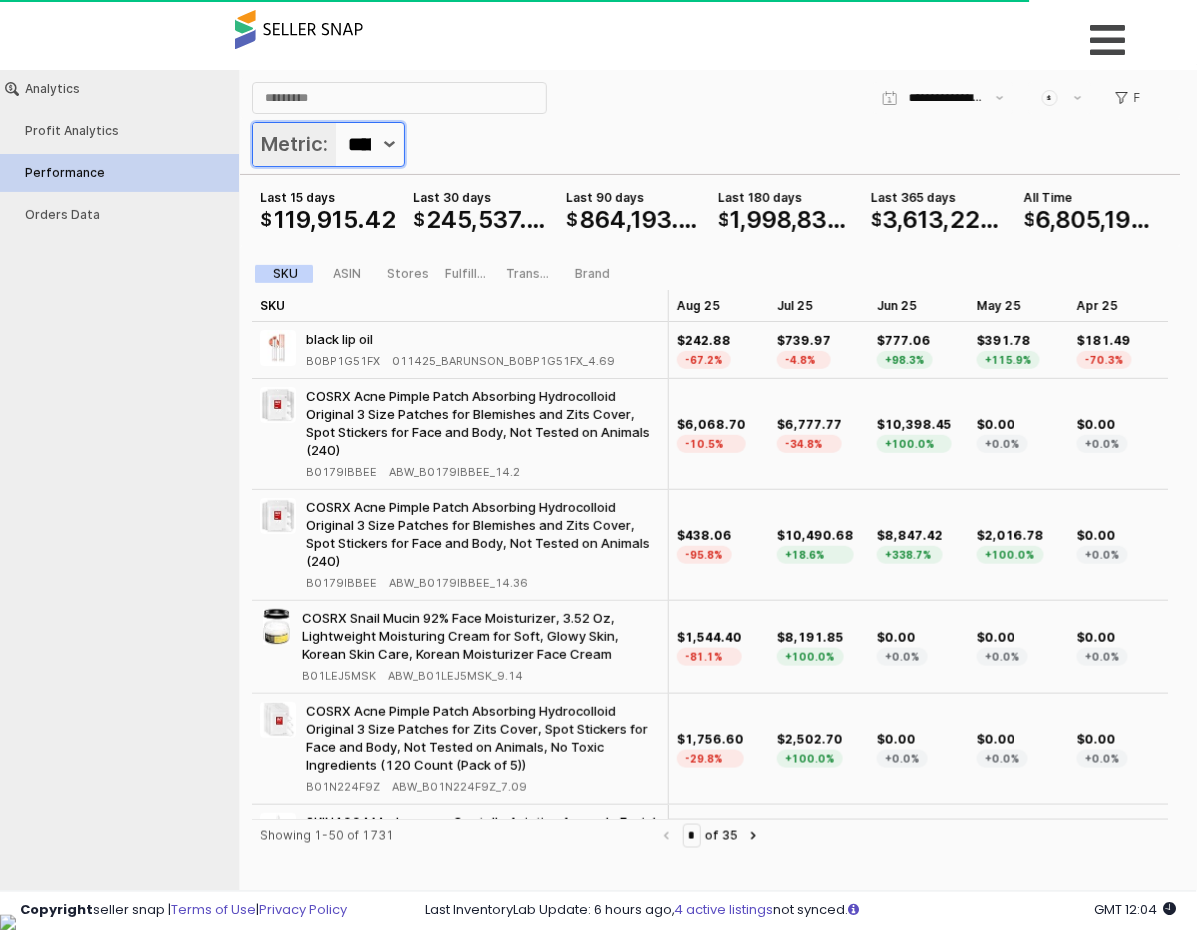 scroll, scrollTop: 0, scrollLeft: 68, axis: horizontal 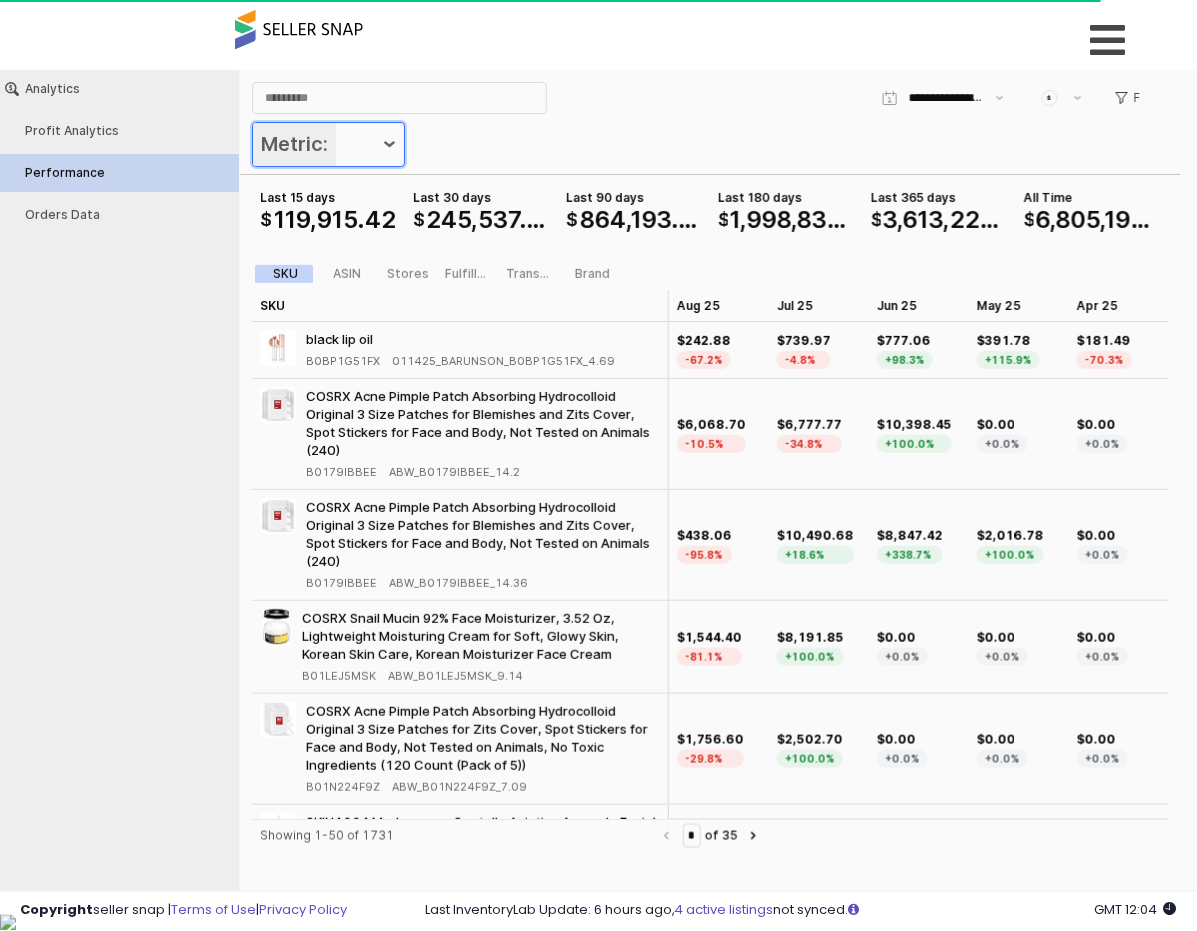 click at bounding box center [389, 143] 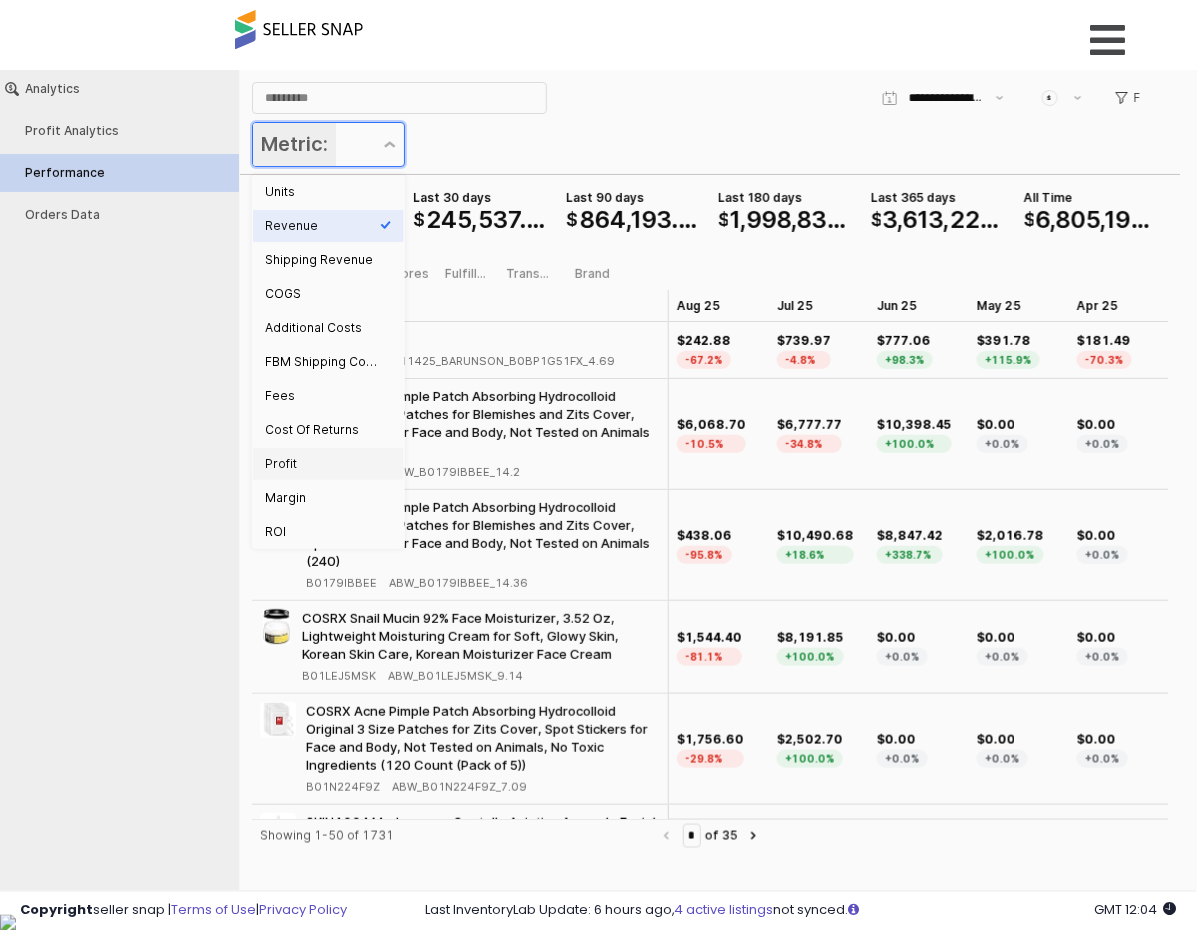 click on "Profit" at bounding box center [322, 463] 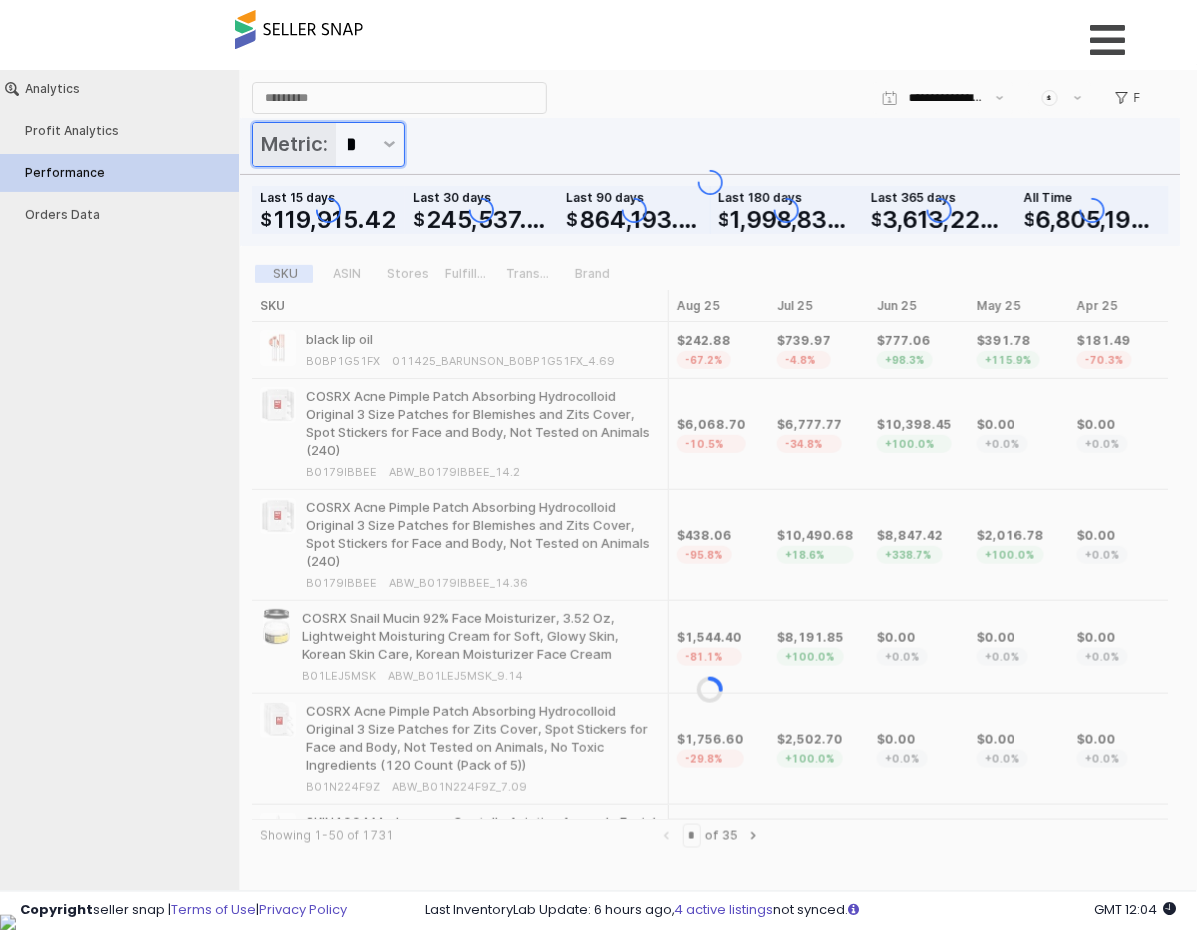 scroll, scrollTop: 0, scrollLeft: 48, axis: horizontal 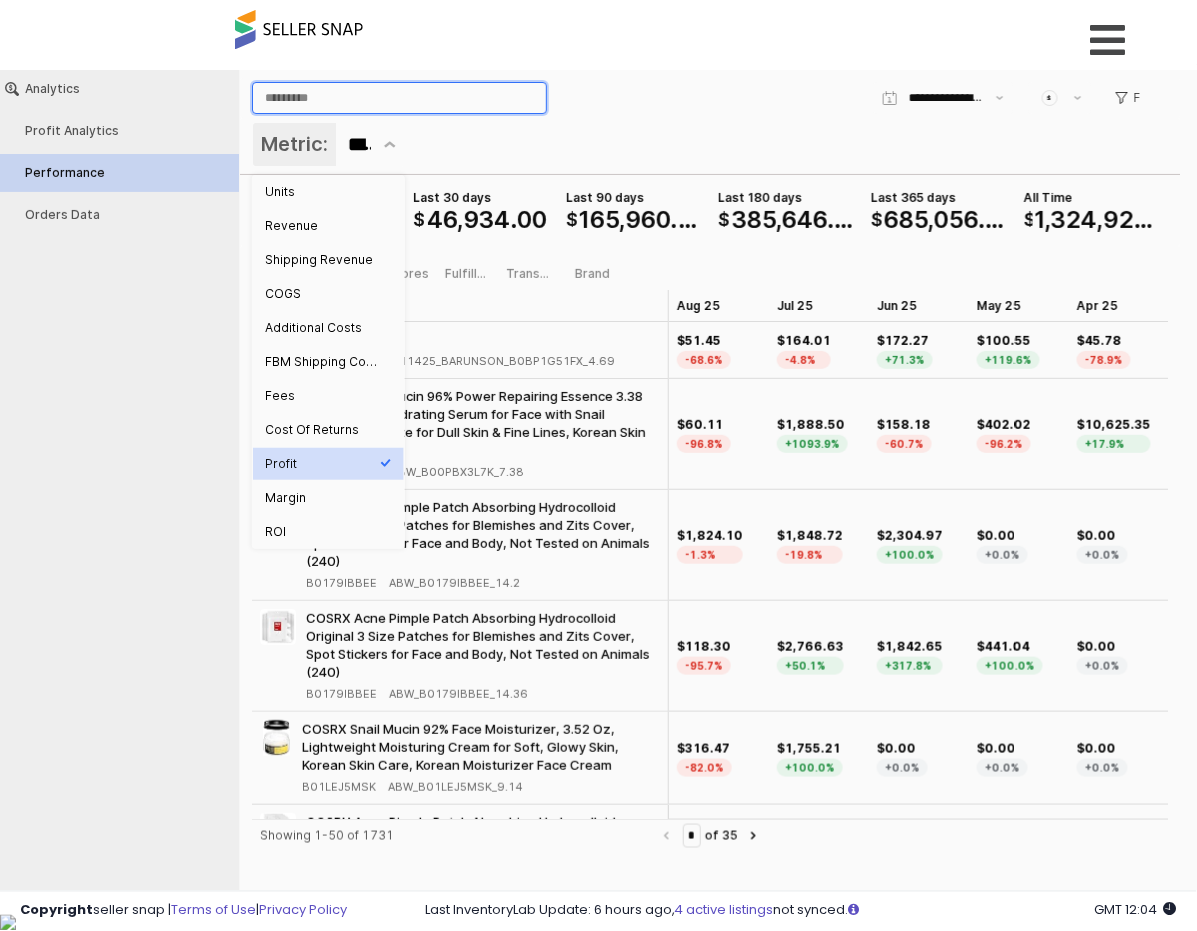 click at bounding box center [399, 97] 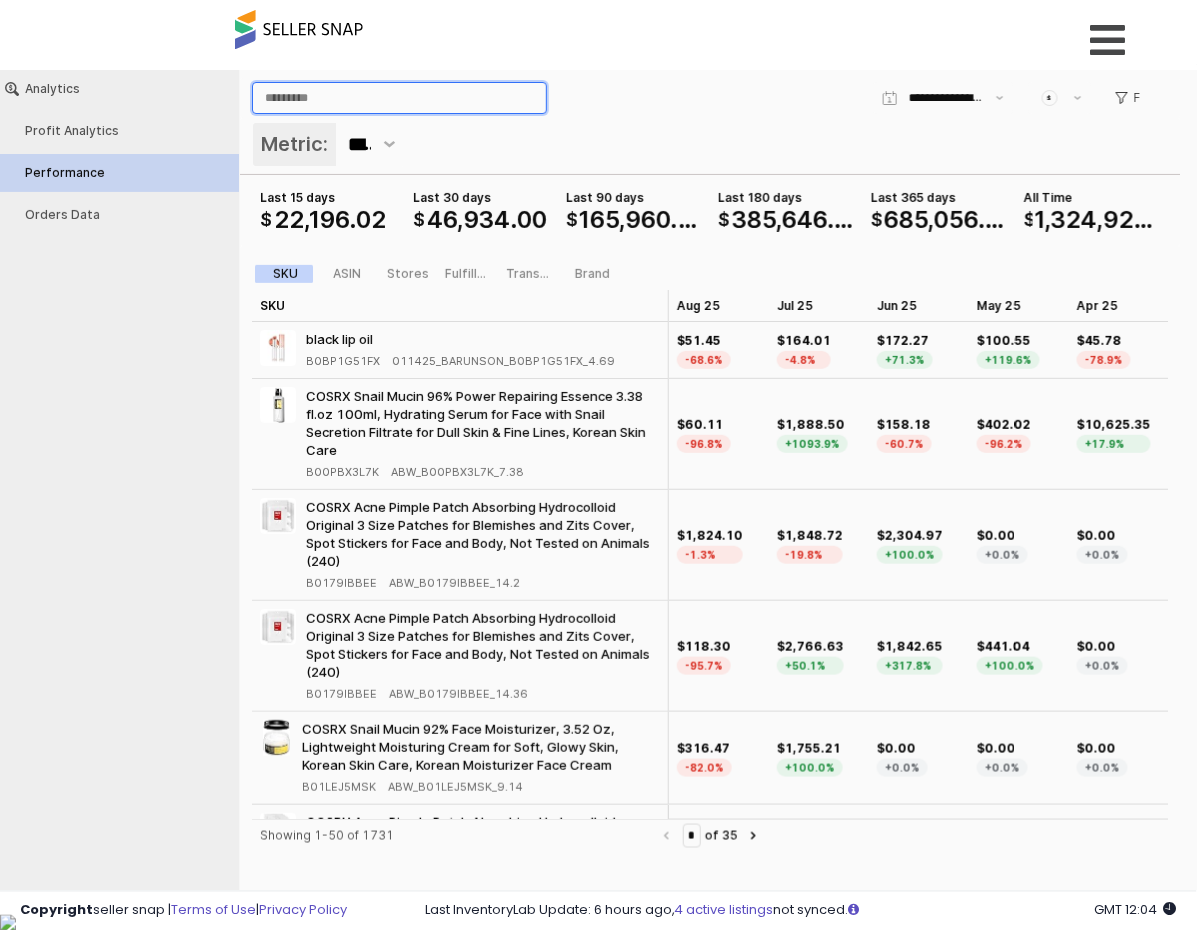 click at bounding box center [399, 97] 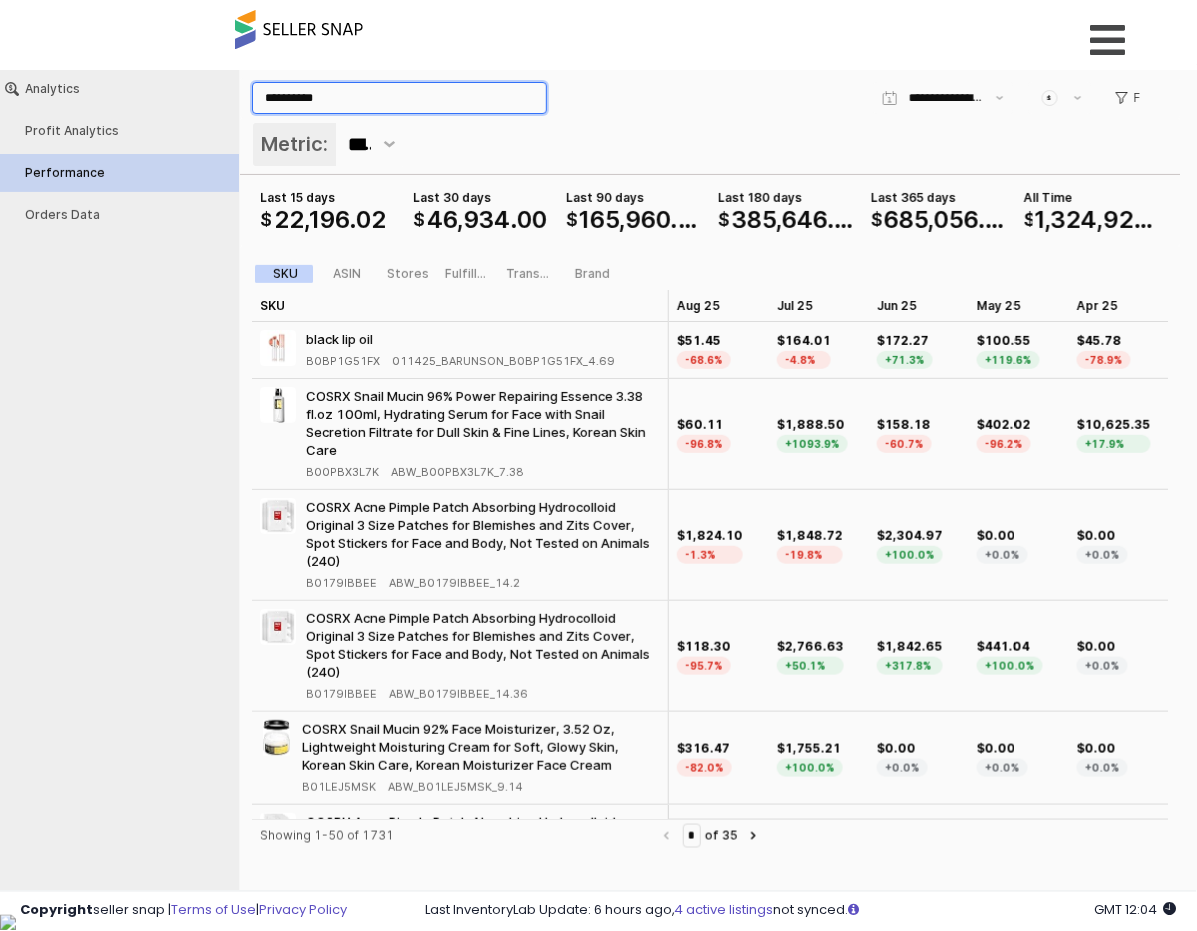 type on "**********" 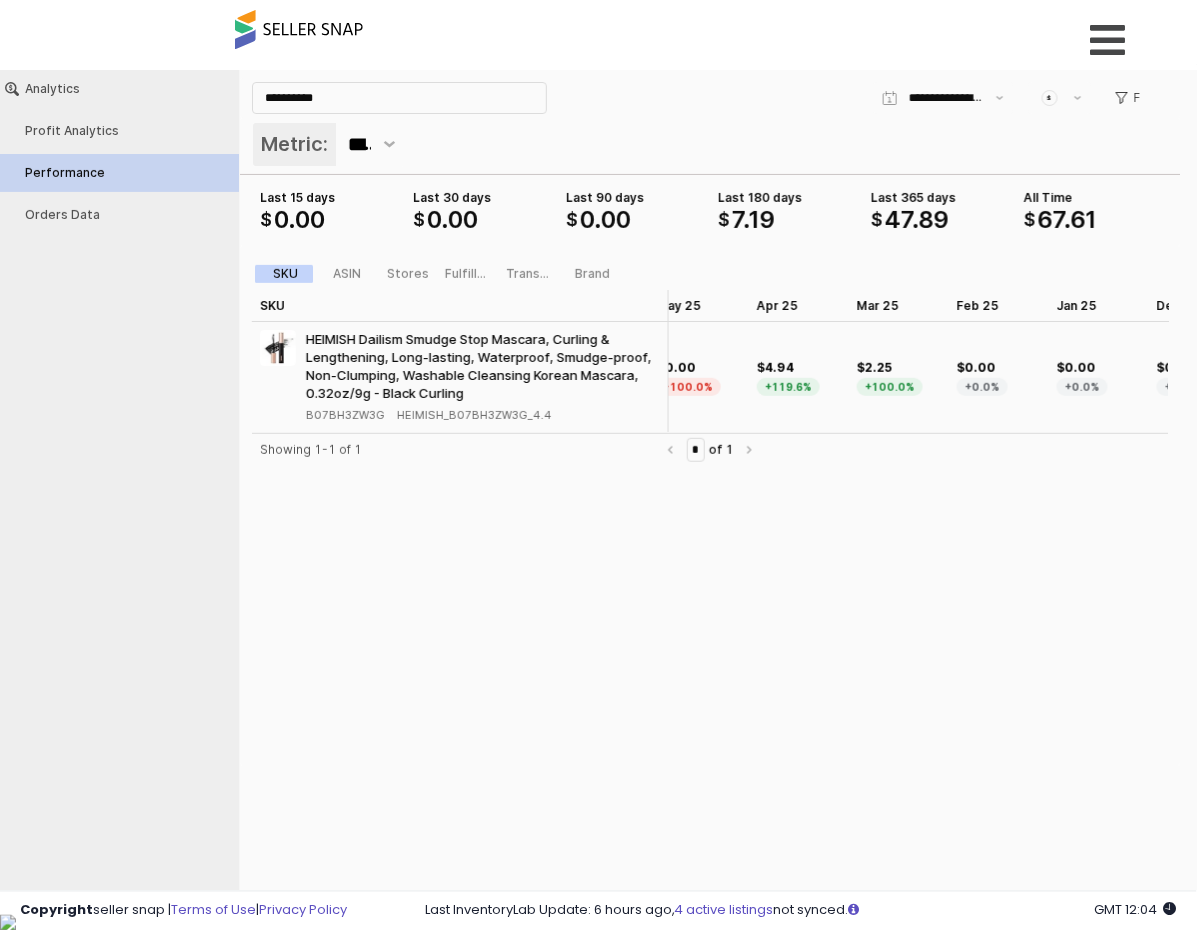scroll, scrollTop: 0, scrollLeft: 0, axis: both 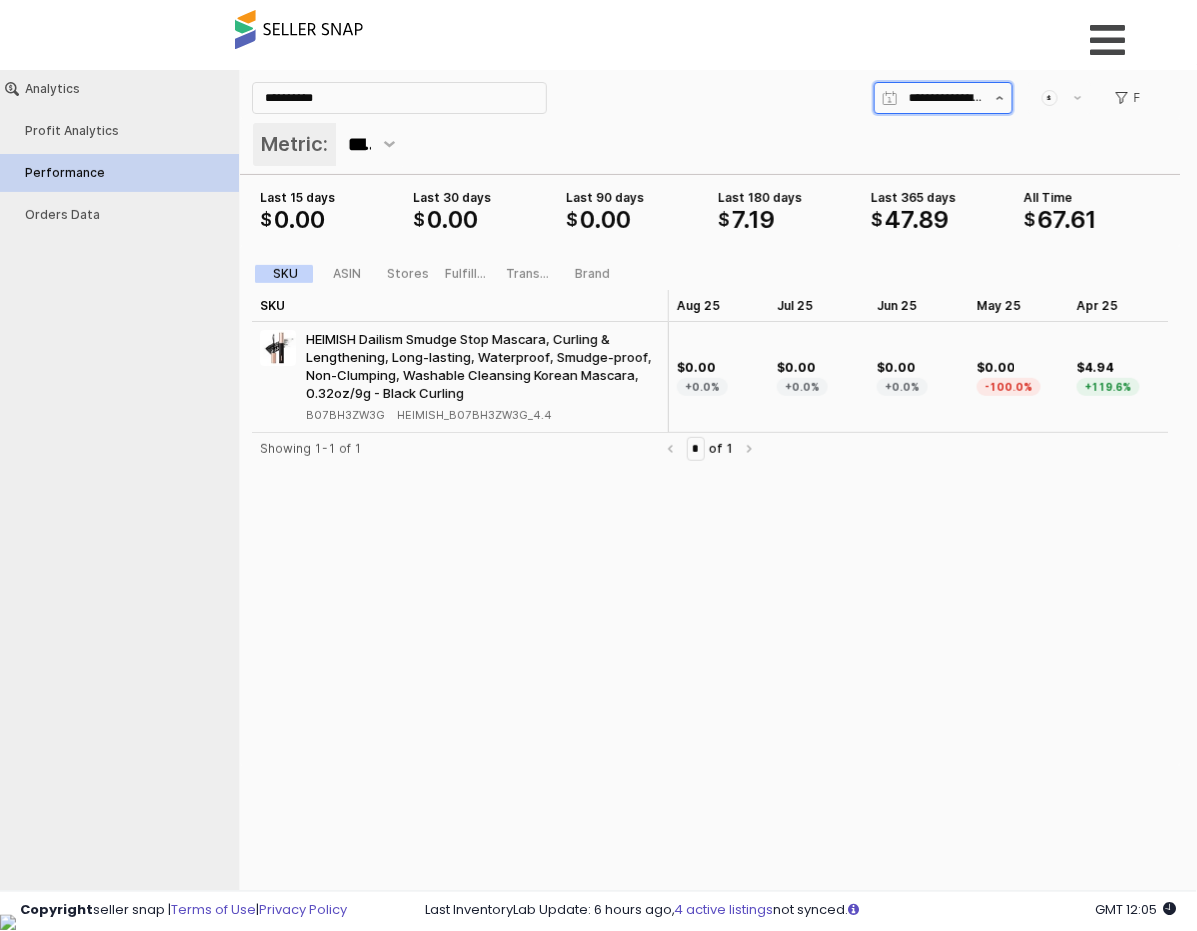 click at bounding box center [1000, 97] 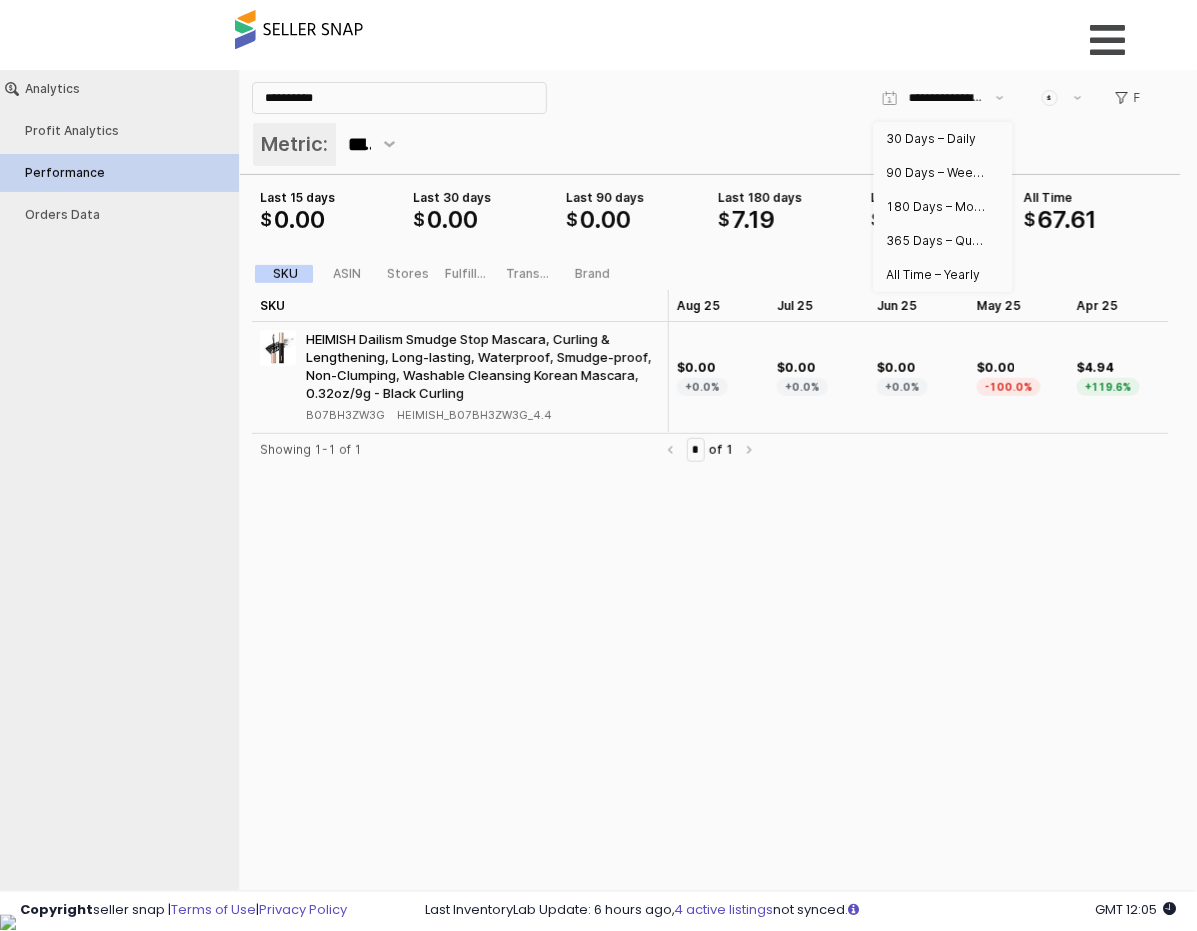 click on "Metric: ******" at bounding box center (710, 145) 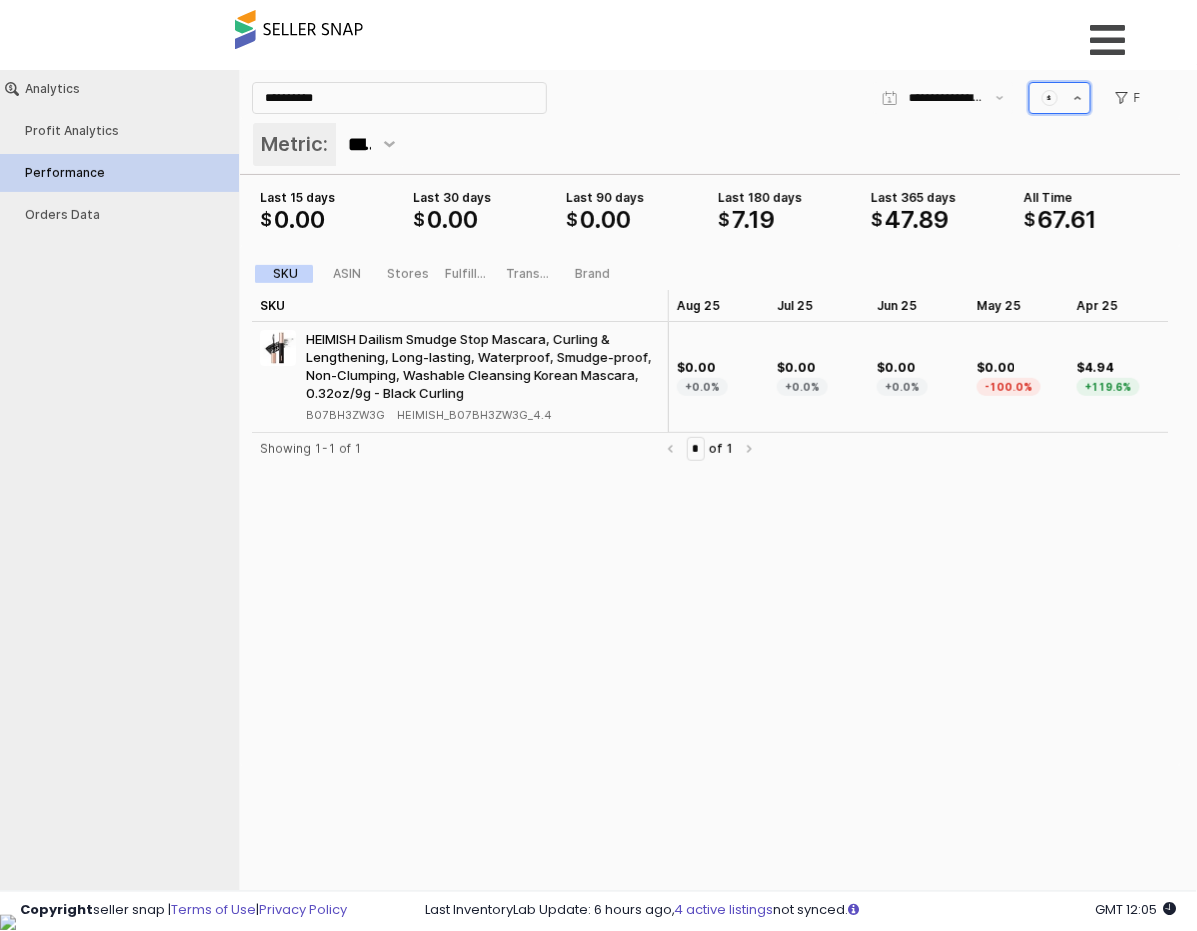 click at bounding box center (1078, 97) 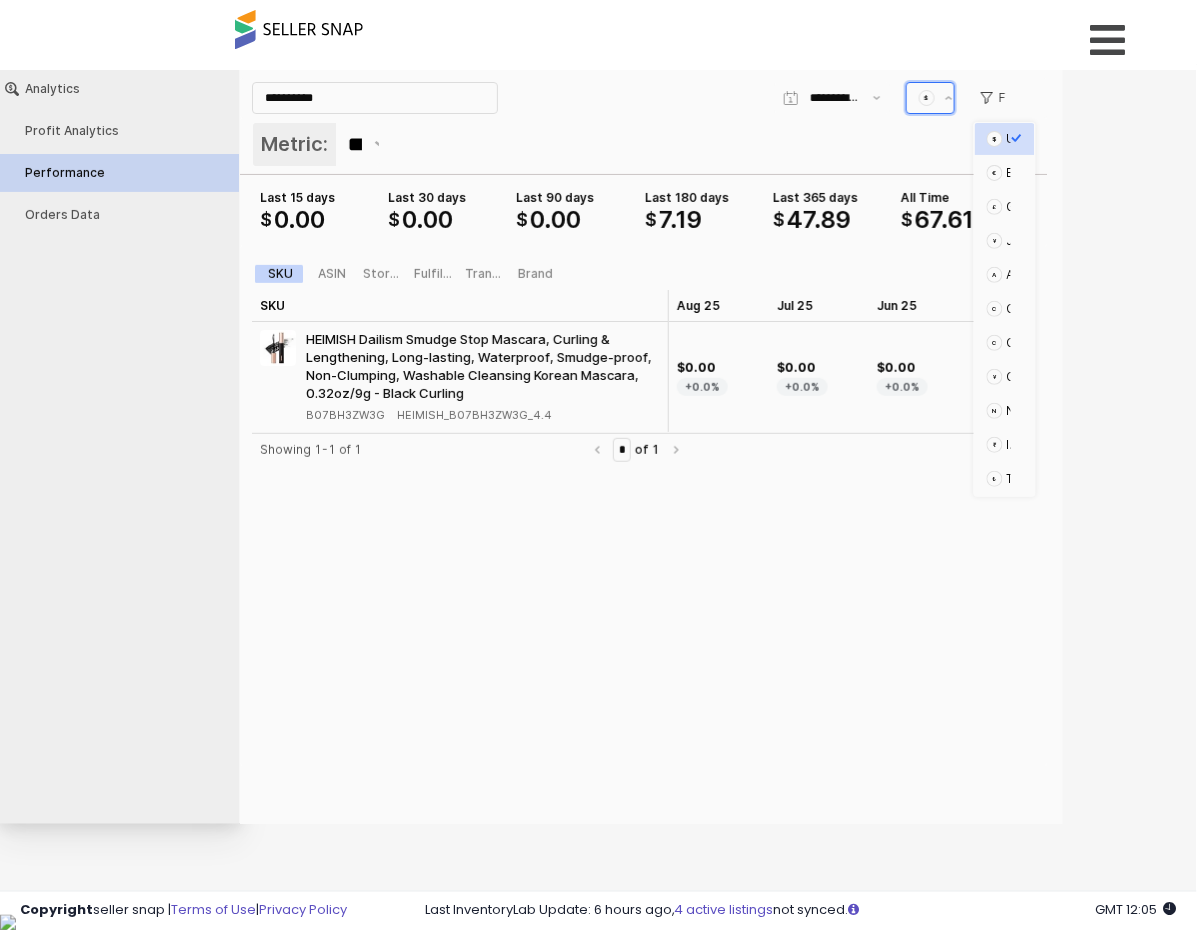 scroll, scrollTop: 0, scrollLeft: 24, axis: horizontal 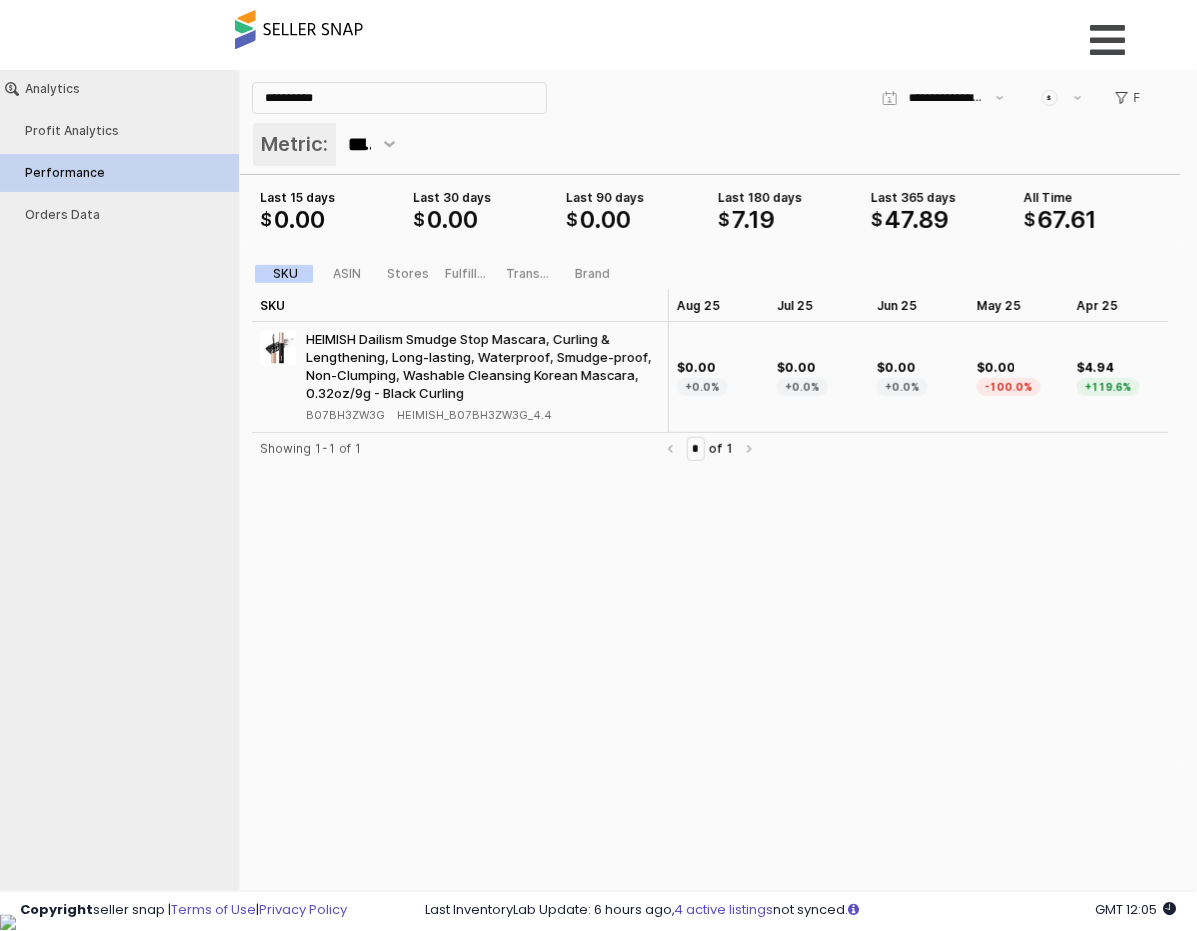 click on "Overview
Listings
DataHub Beta" at bounding box center (599, 42) 